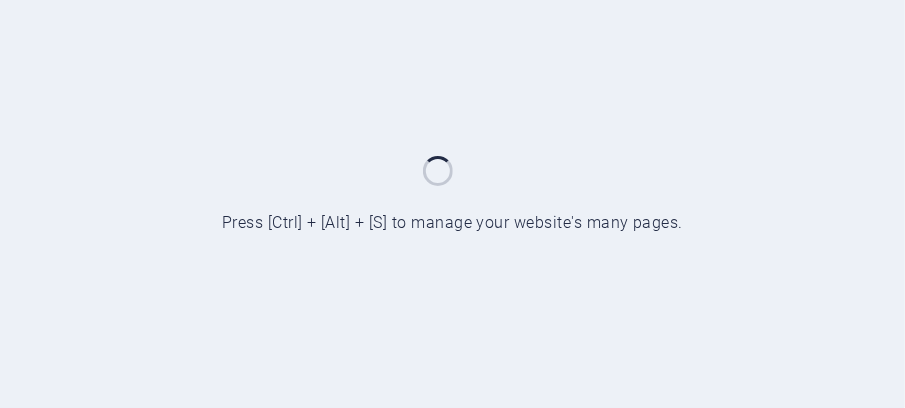 scroll, scrollTop: 0, scrollLeft: 0, axis: both 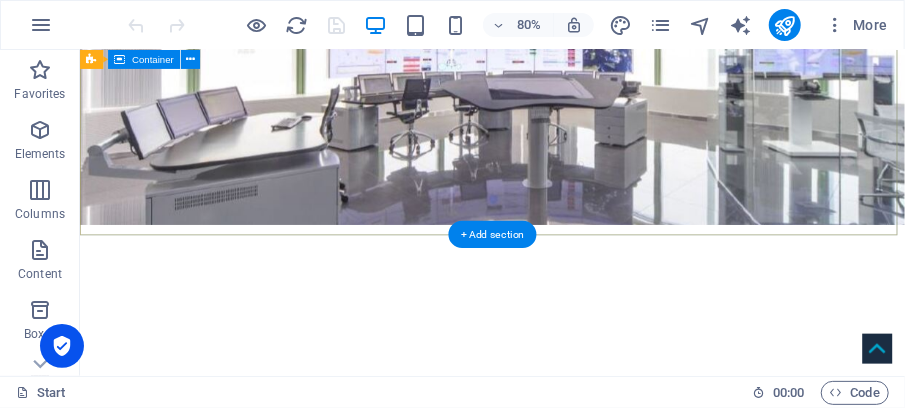 click on "[DOMAIN_NAME] A  company dedicated in  DCS  control systems and automation services." at bounding box center [594, 499] 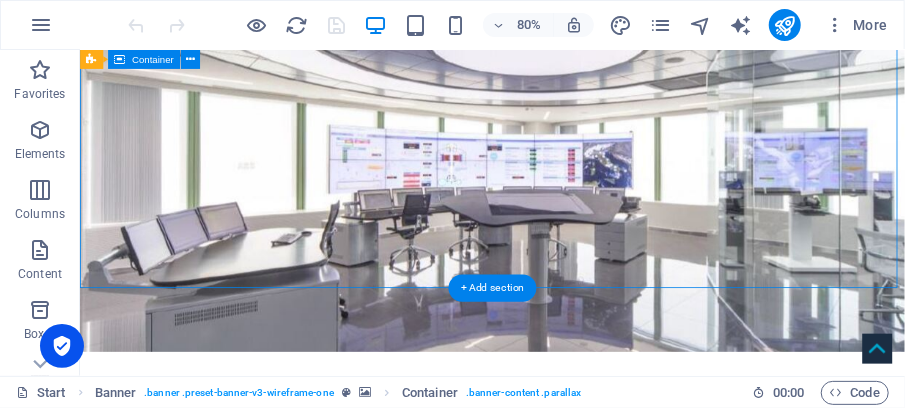 scroll, scrollTop: 333, scrollLeft: 0, axis: vertical 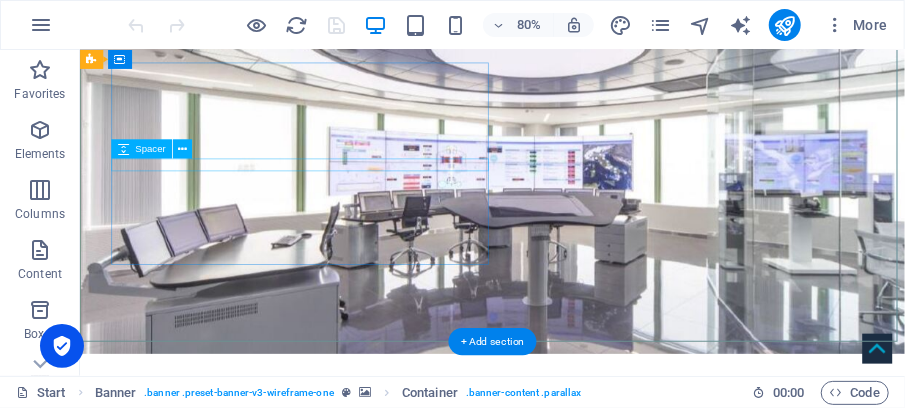 click at bounding box center (595, 627) 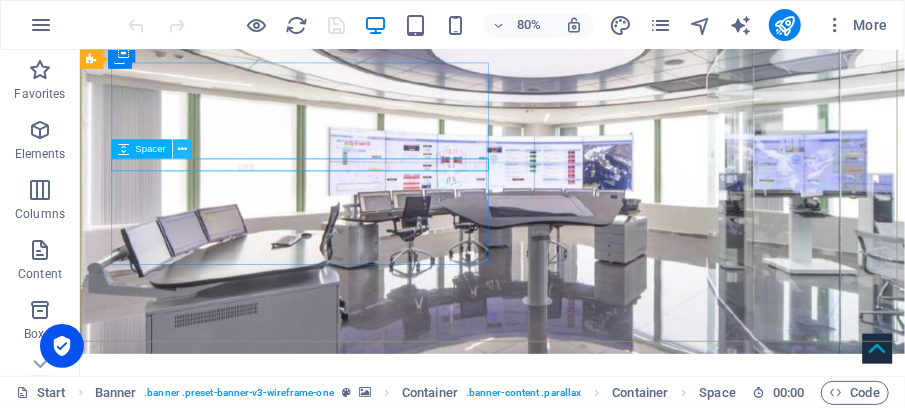click at bounding box center [182, 149] 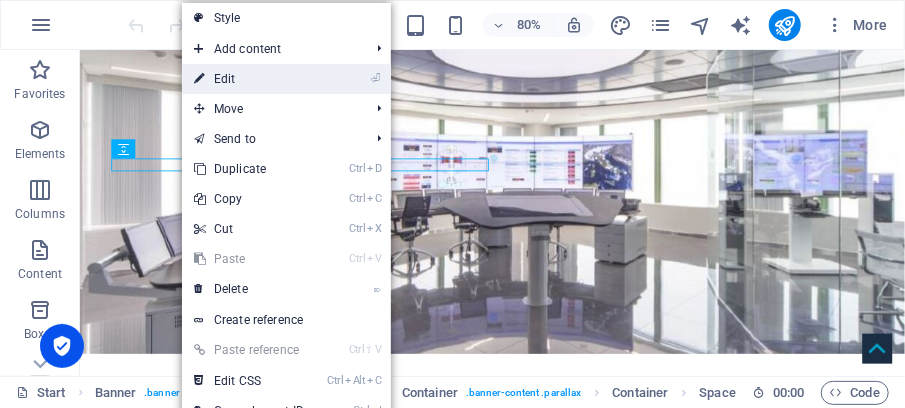 click on "⏎  Edit" at bounding box center (249, 79) 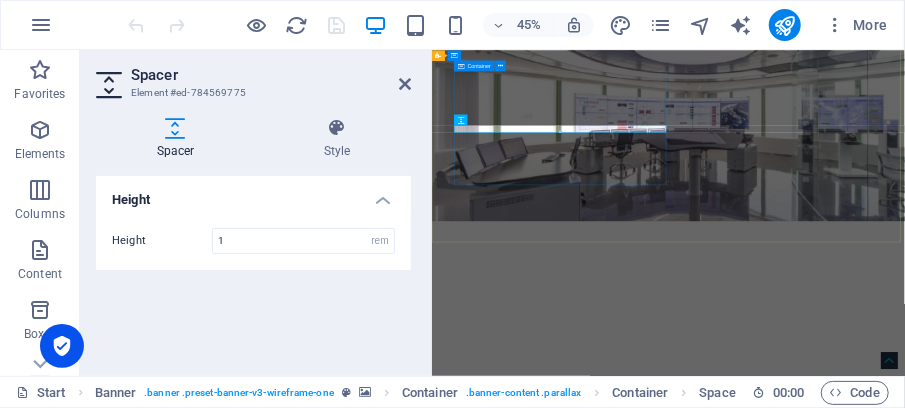 click on "[DOMAIN_NAME] A  company dedicated in  DCS  control systems and automation services." at bounding box center (957, 665) 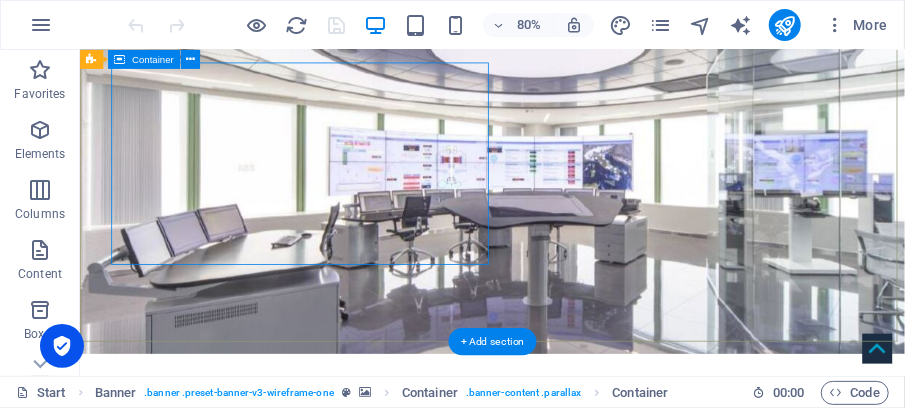 click on "[DOMAIN_NAME] A  company dedicated in  DCS  control systems and automation services." at bounding box center (594, 661) 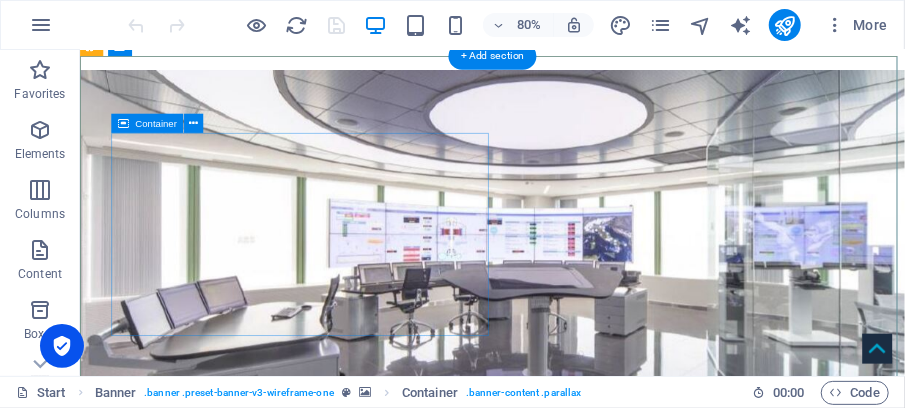 scroll, scrollTop: 200, scrollLeft: 0, axis: vertical 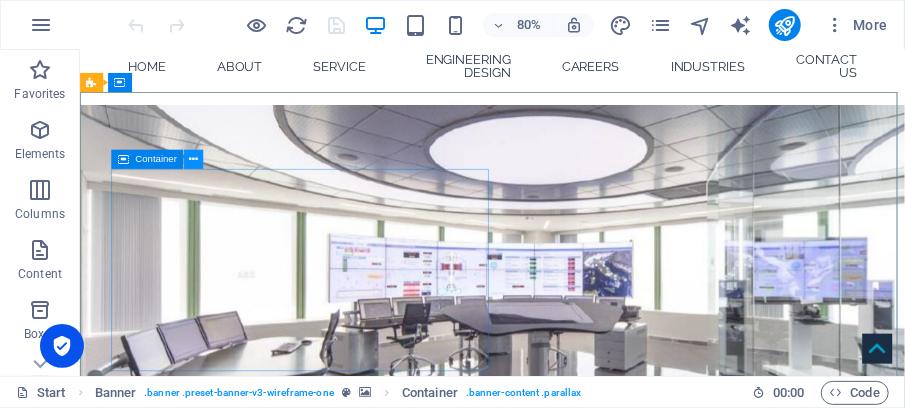 click at bounding box center [193, 159] 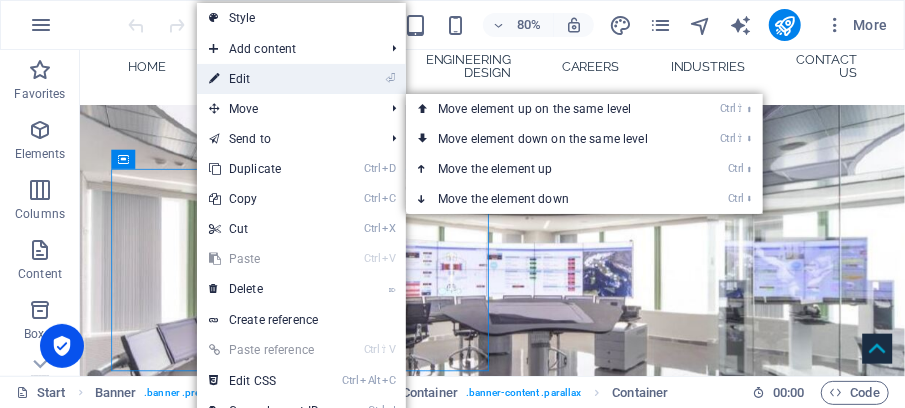 click on "⏎  Edit" at bounding box center (264, 79) 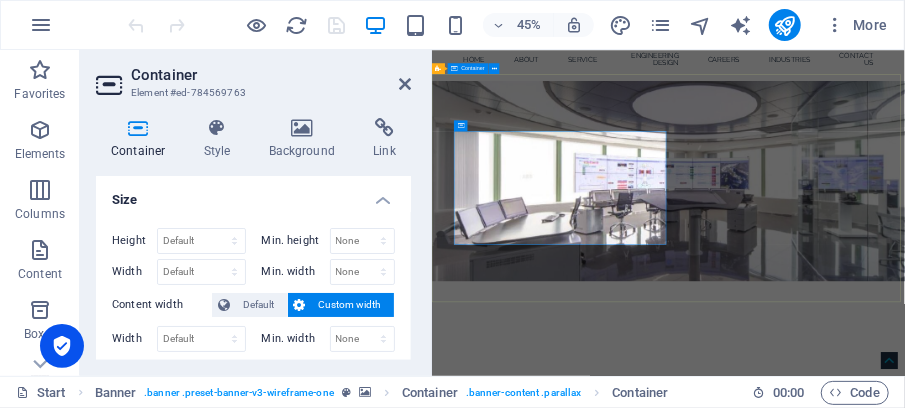 click on "[DOMAIN_NAME] A  company dedicated in  DCS  control systems and automation services." at bounding box center [956, 794] 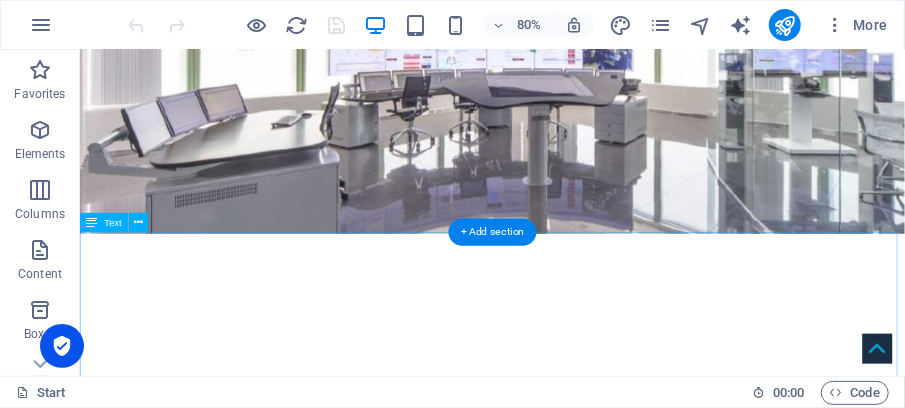 scroll, scrollTop: 466, scrollLeft: 0, axis: vertical 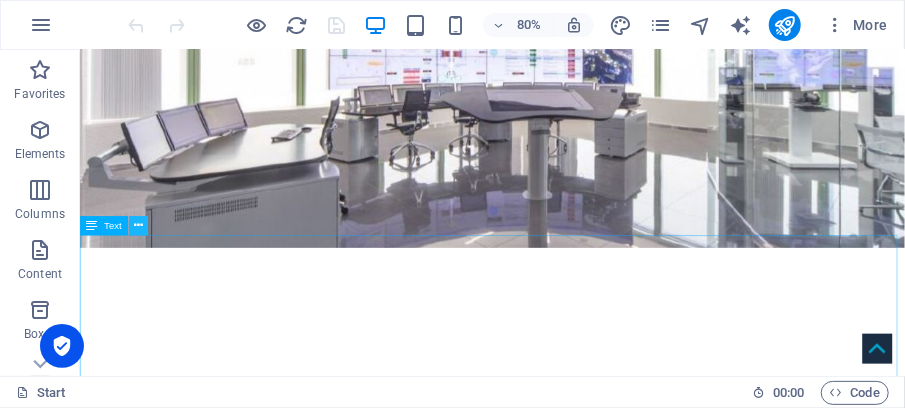 click at bounding box center (138, 225) 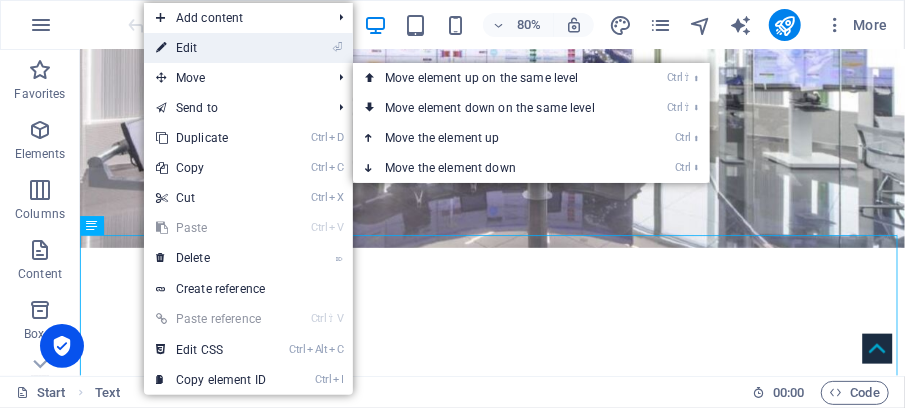 click on "⏎  Edit" at bounding box center (211, 48) 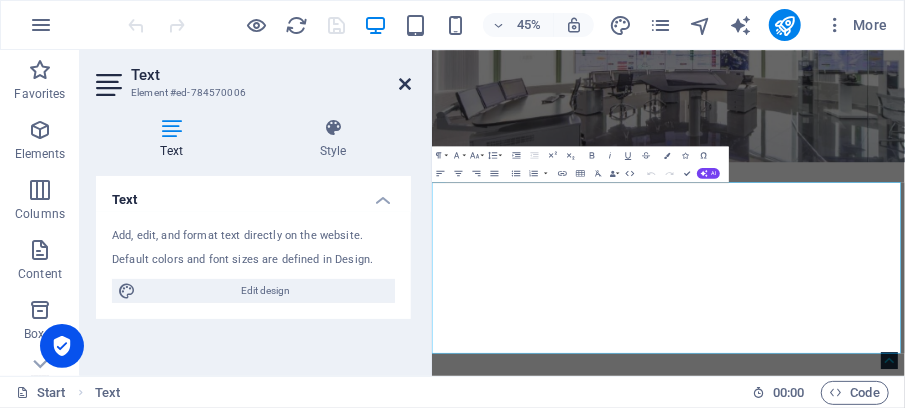 click at bounding box center [405, 84] 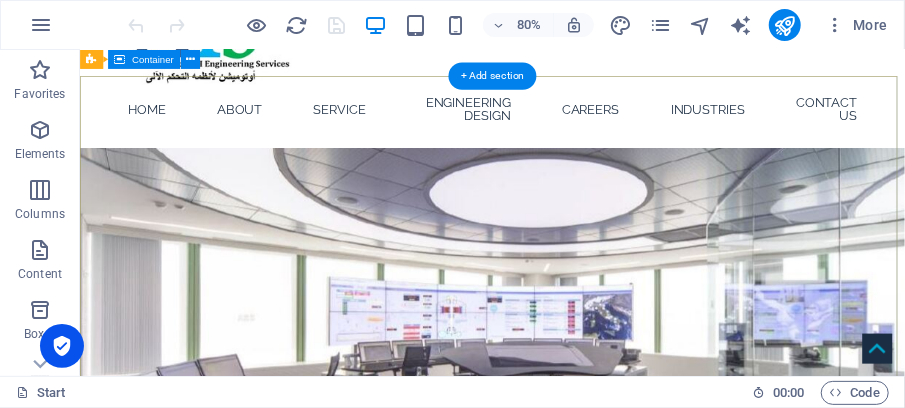 scroll, scrollTop: 133, scrollLeft: 0, axis: vertical 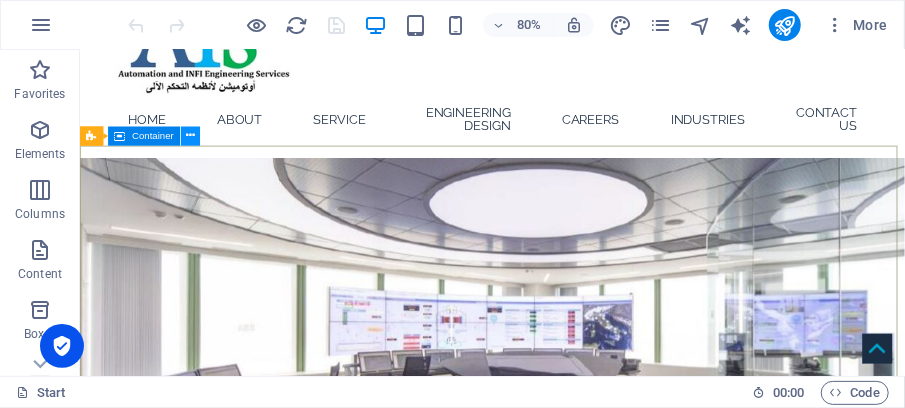 click at bounding box center [190, 136] 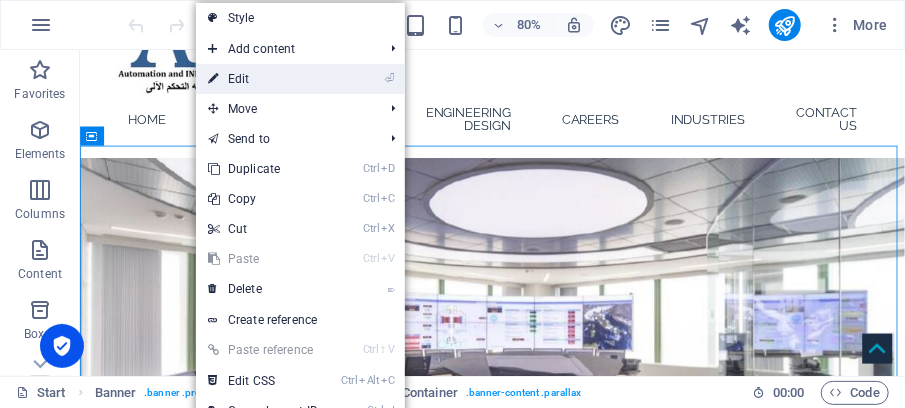 click on "⏎  Edit" at bounding box center (263, 79) 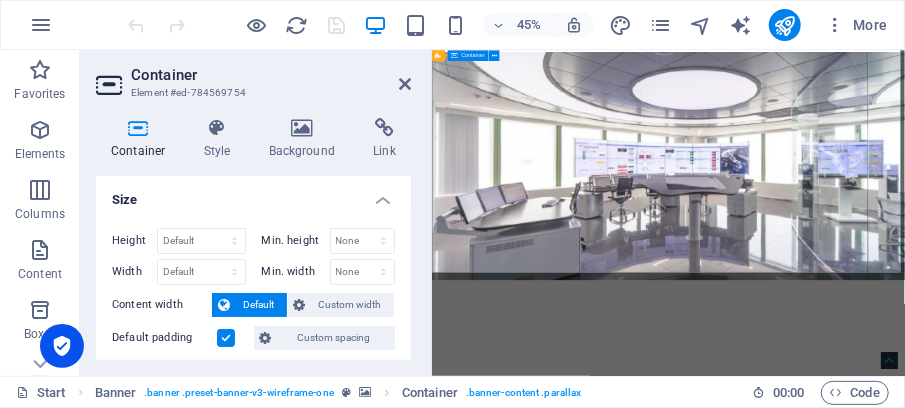 scroll, scrollTop: 200, scrollLeft: 0, axis: vertical 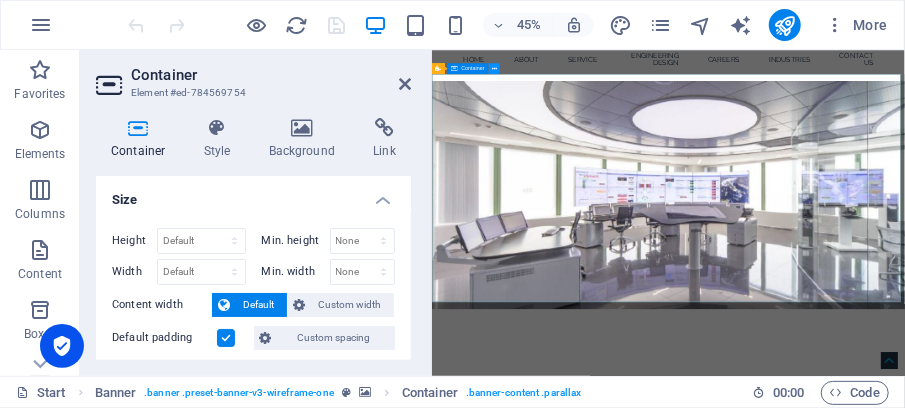 click at bounding box center [494, 68] 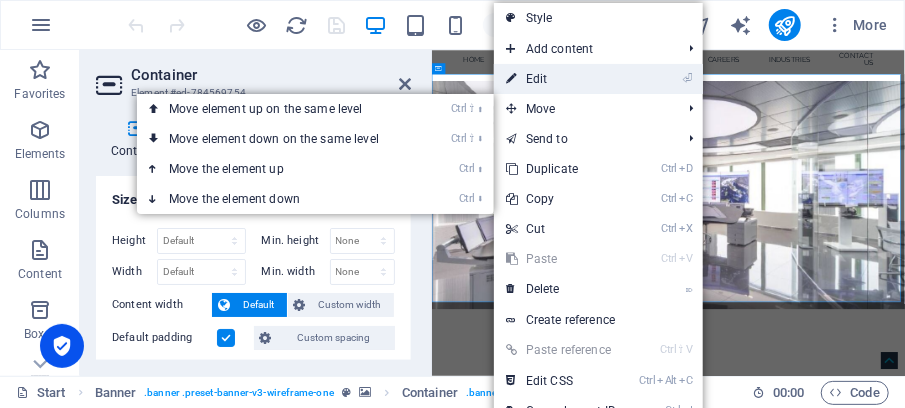 click on "⏎  Edit" at bounding box center (561, 79) 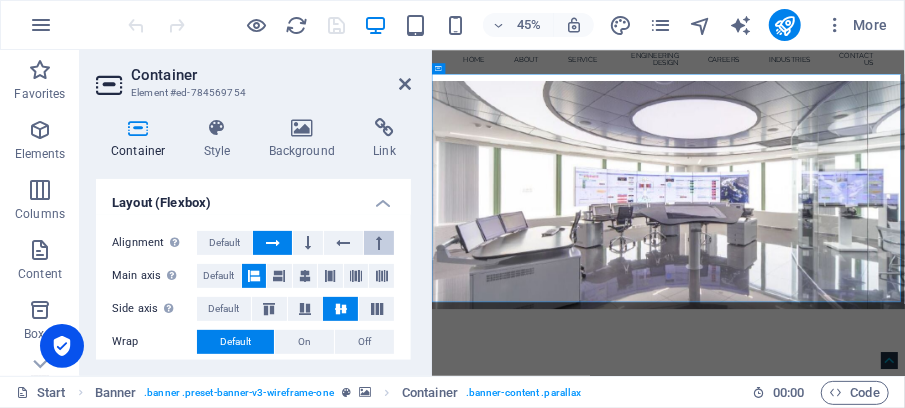 scroll, scrollTop: 466, scrollLeft: 0, axis: vertical 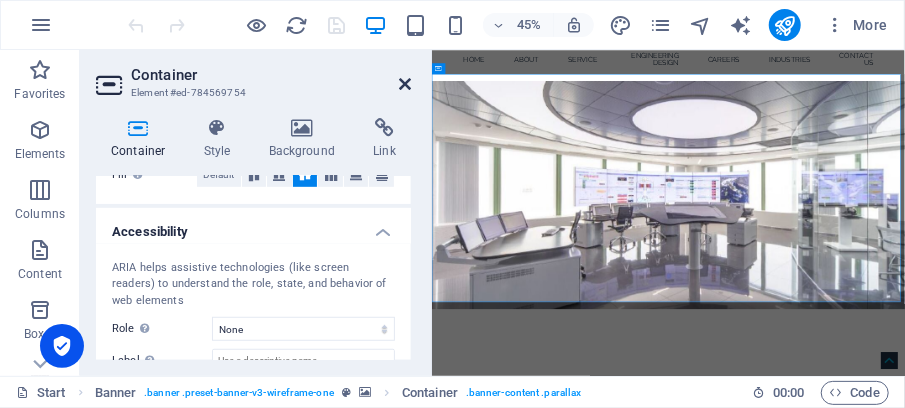 click at bounding box center (405, 84) 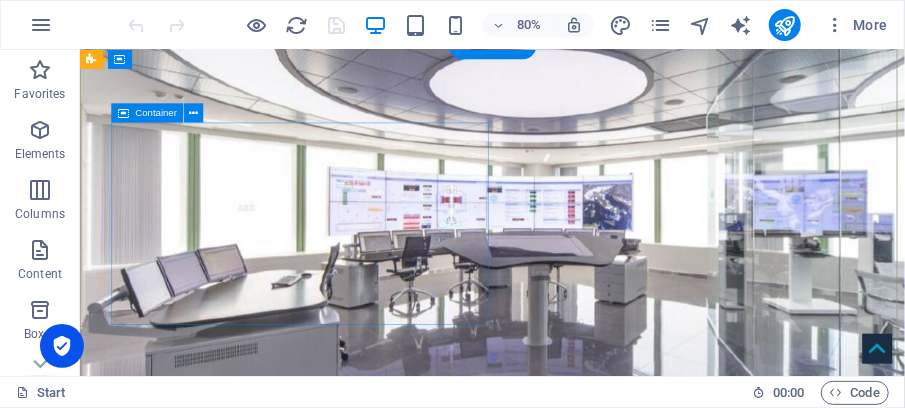scroll, scrollTop: 200, scrollLeft: 0, axis: vertical 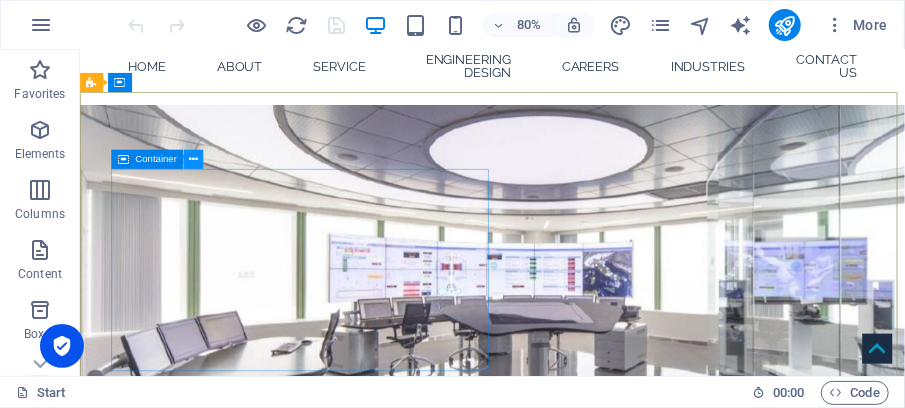 click at bounding box center (193, 159) 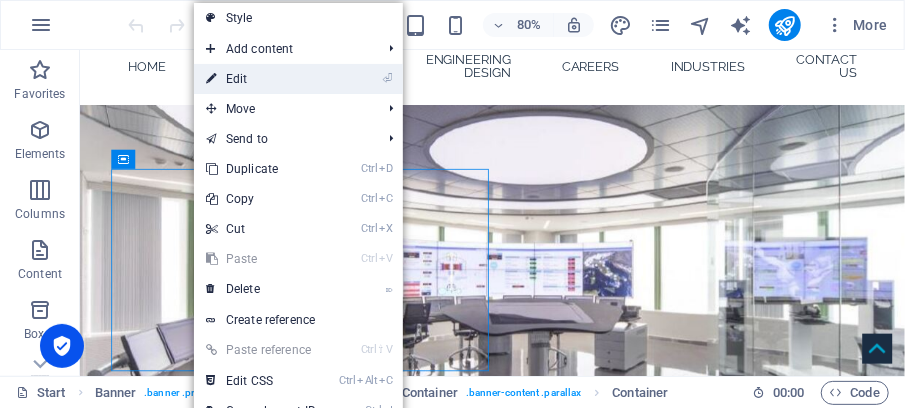 click on "⏎  Edit" at bounding box center (261, 79) 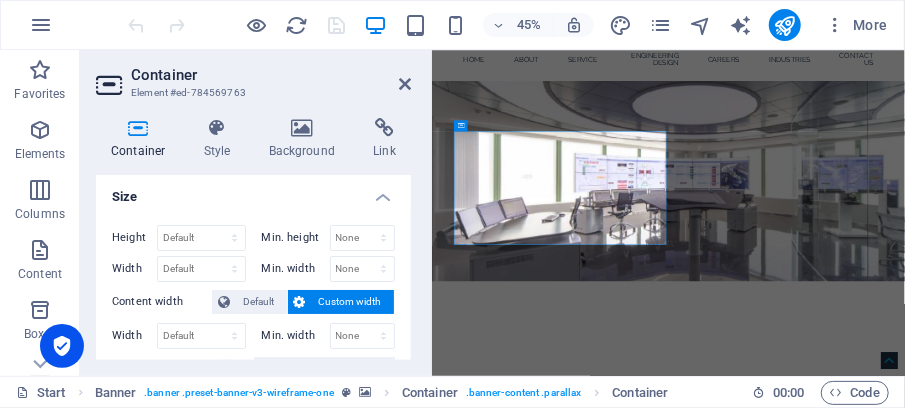 scroll, scrollTop: 0, scrollLeft: 0, axis: both 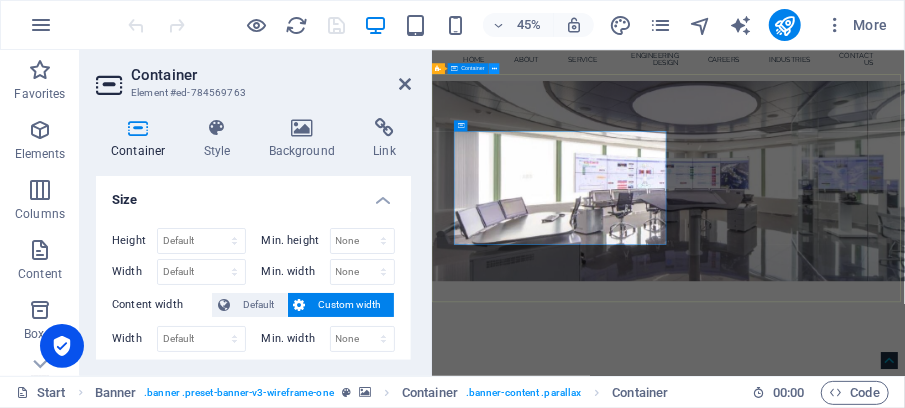 click at bounding box center [494, 68] 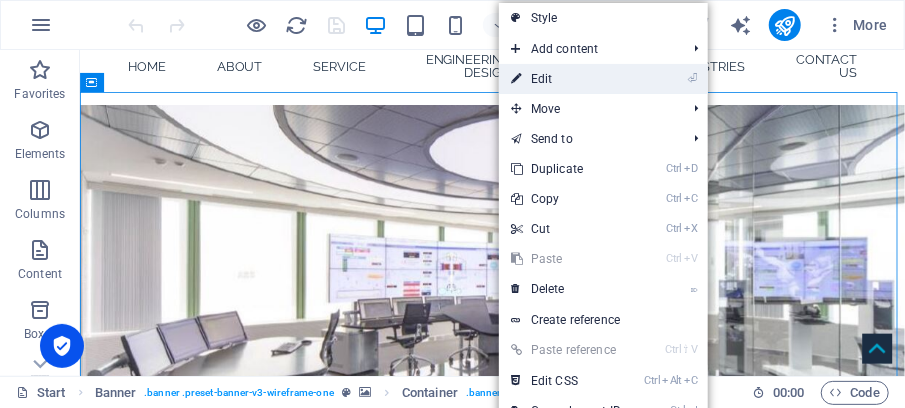 click on "⏎  Edit" at bounding box center [566, 79] 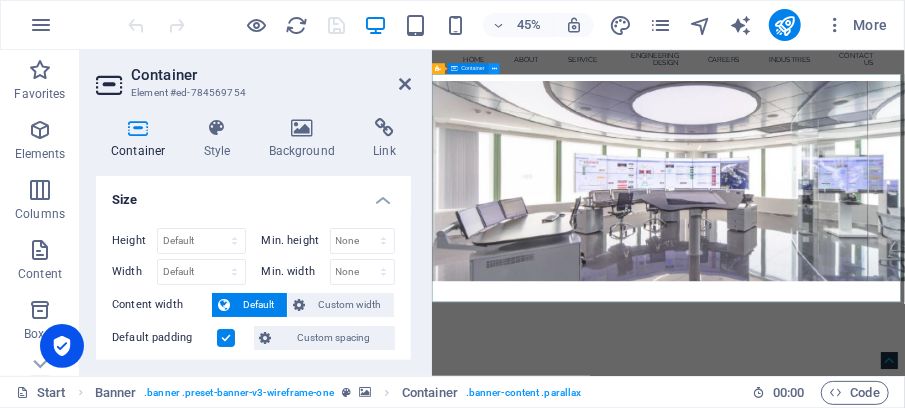 click at bounding box center [494, 68] 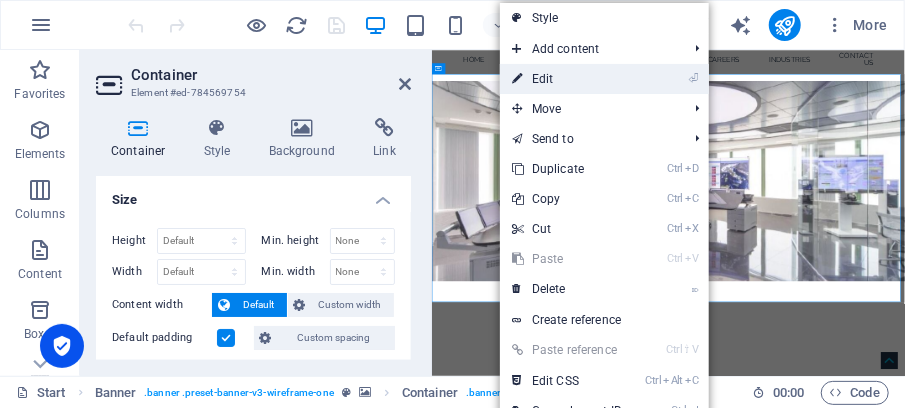 click on "⏎  Edit" at bounding box center (567, 79) 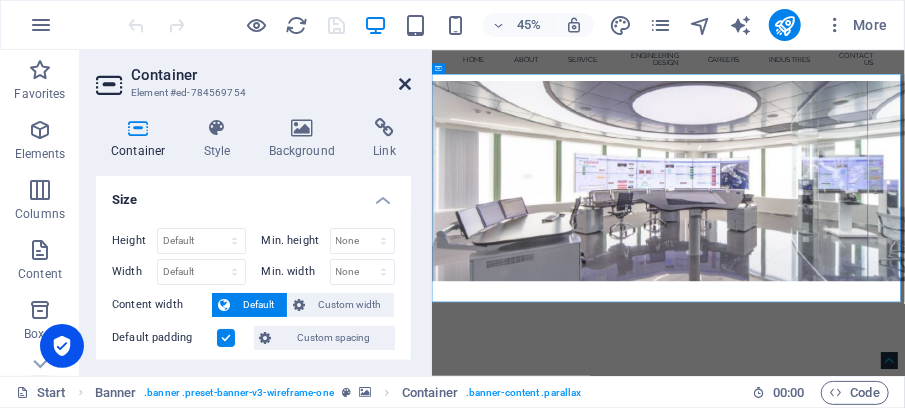click at bounding box center (405, 84) 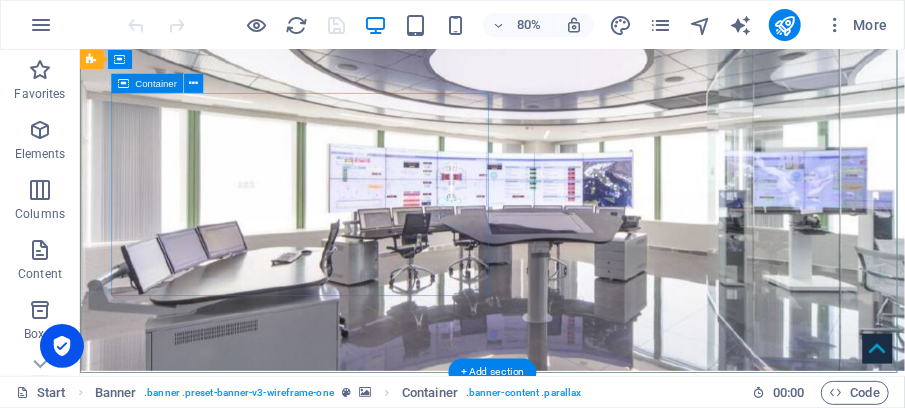 scroll, scrollTop: 266, scrollLeft: 0, axis: vertical 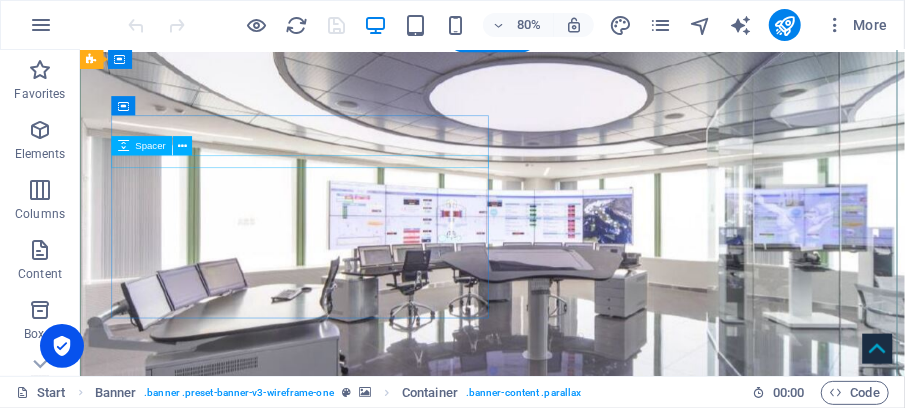click at bounding box center [595, 651] 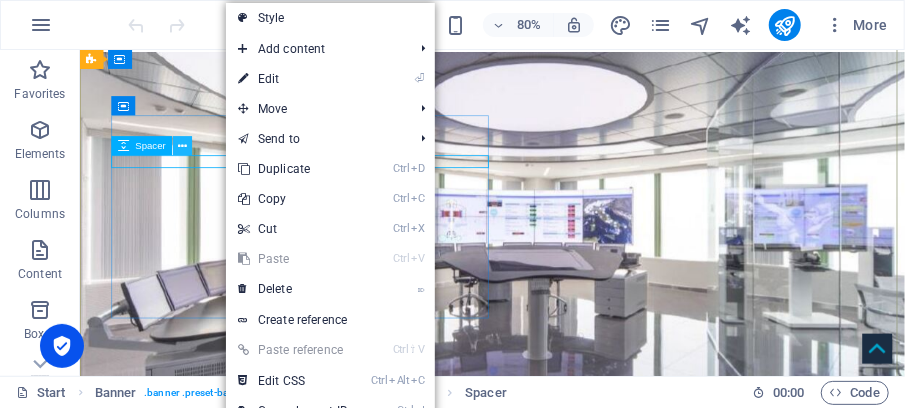 click at bounding box center [182, 146] 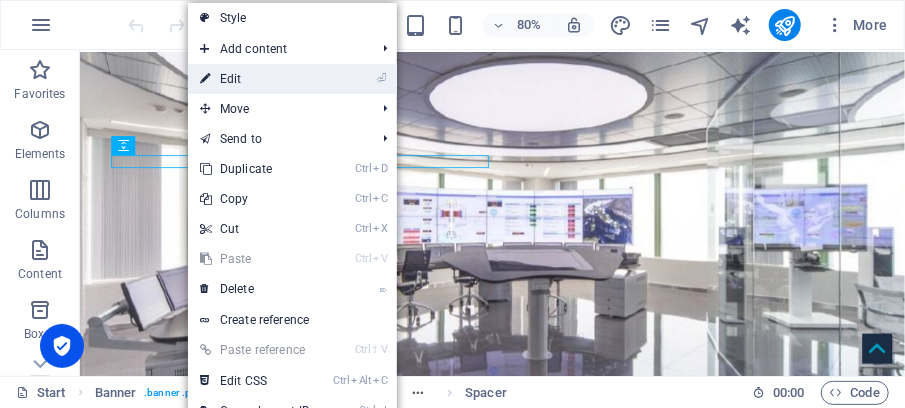 click on "⏎  Edit" at bounding box center [255, 79] 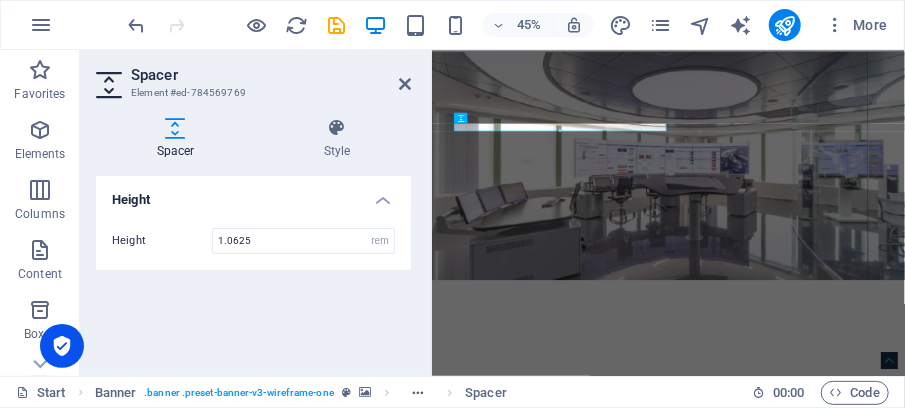 type on "1.0625" 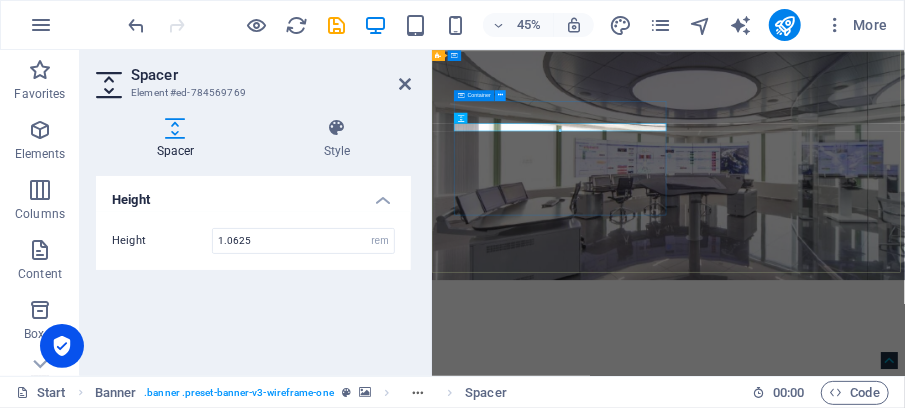 click at bounding box center [500, 95] 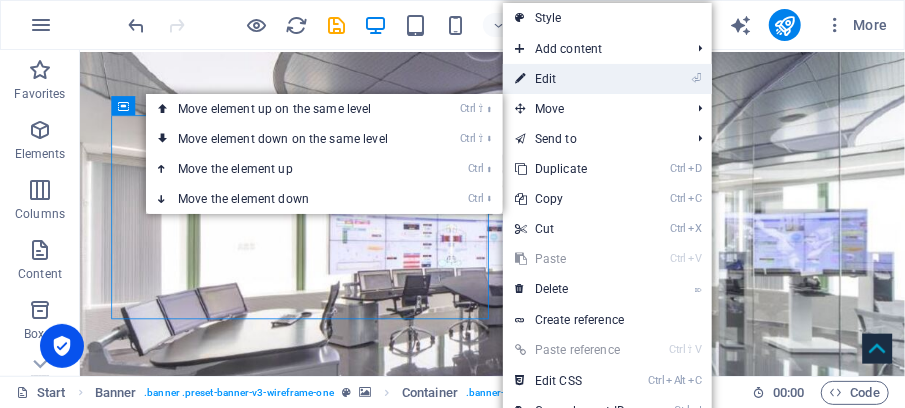 click on "⏎  Edit" at bounding box center (570, 79) 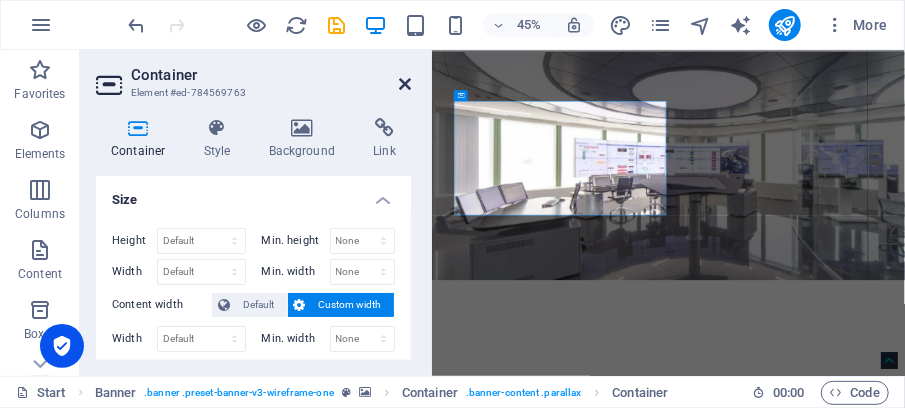 click at bounding box center [405, 84] 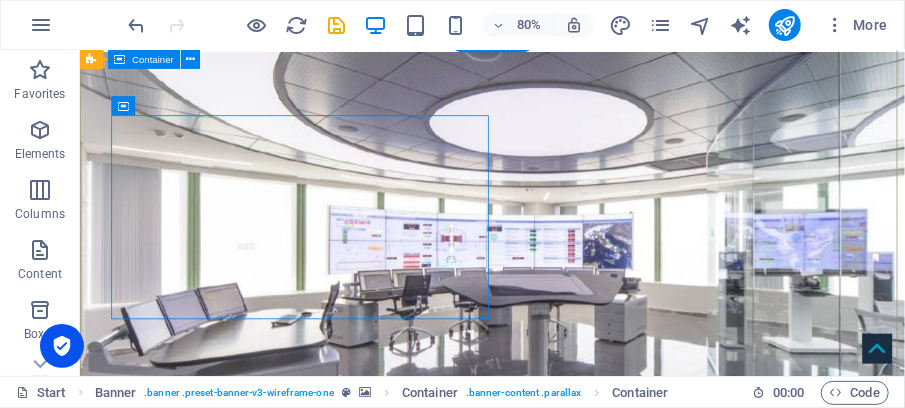 click on "[DOMAIN_NAME] A  company dedicated in  DCS  control systems and automation services." at bounding box center (594, 791) 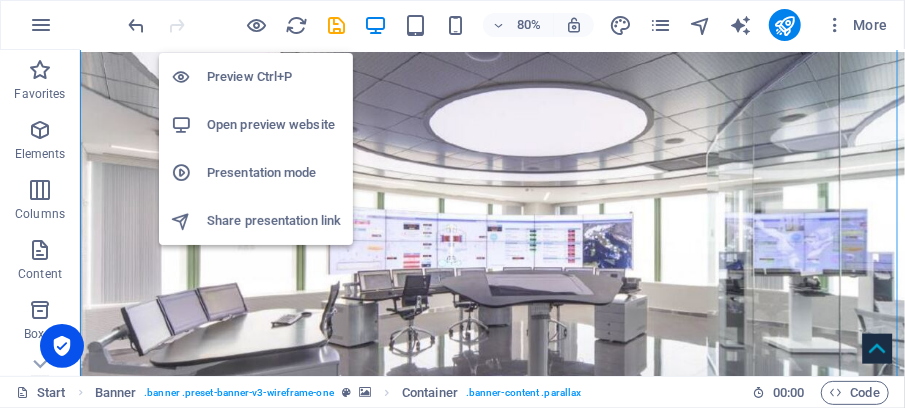drag, startPoint x: 248, startPoint y: 18, endPoint x: 231, endPoint y: 126, distance: 109.32977 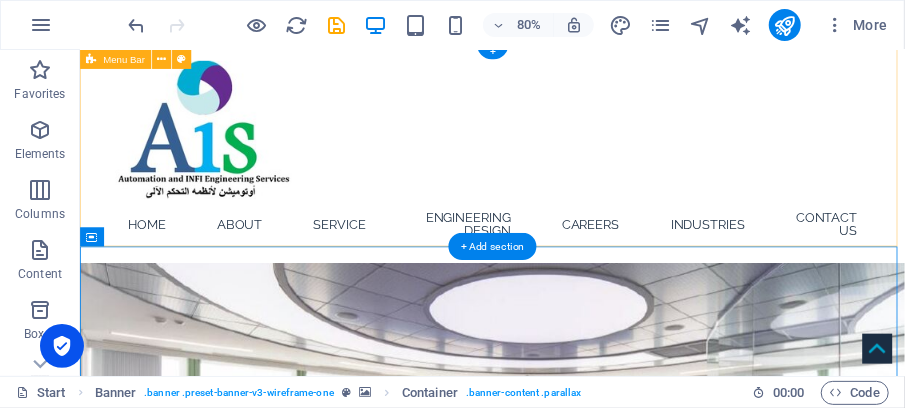 scroll, scrollTop: 0, scrollLeft: 0, axis: both 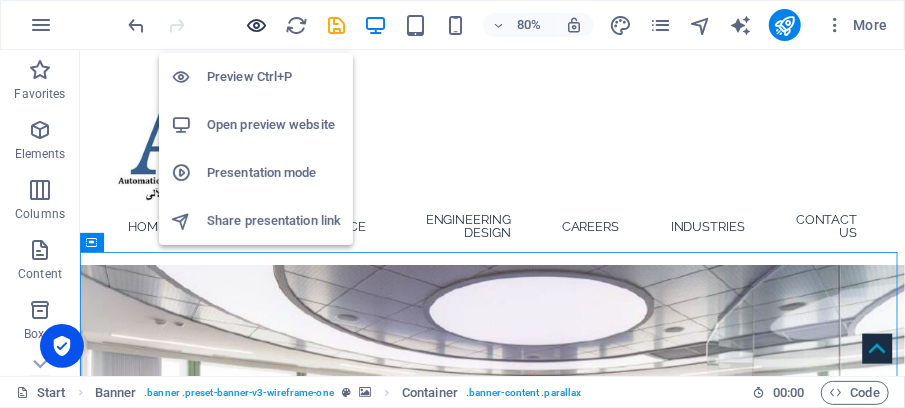 click at bounding box center [257, 25] 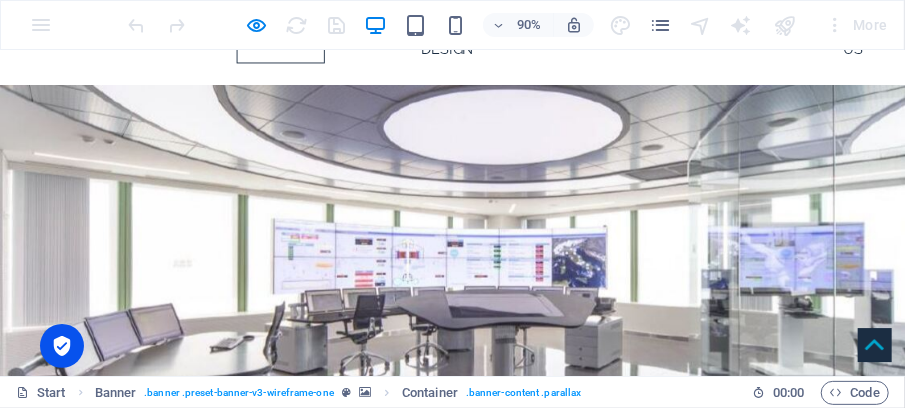 scroll, scrollTop: 200, scrollLeft: 0, axis: vertical 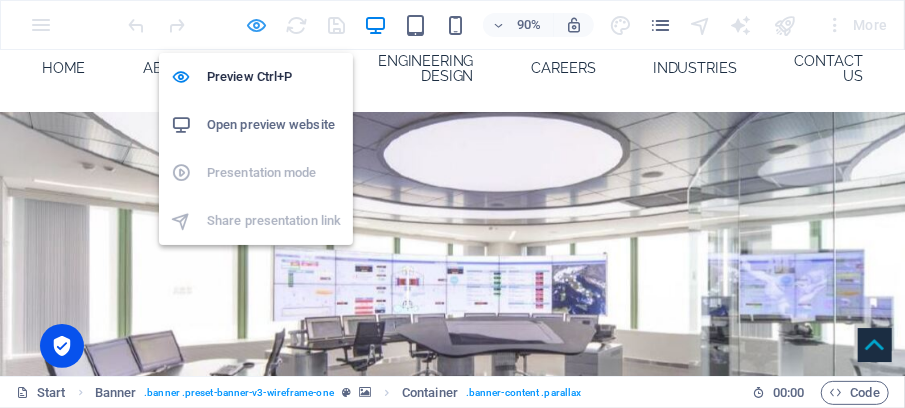 click at bounding box center [257, 25] 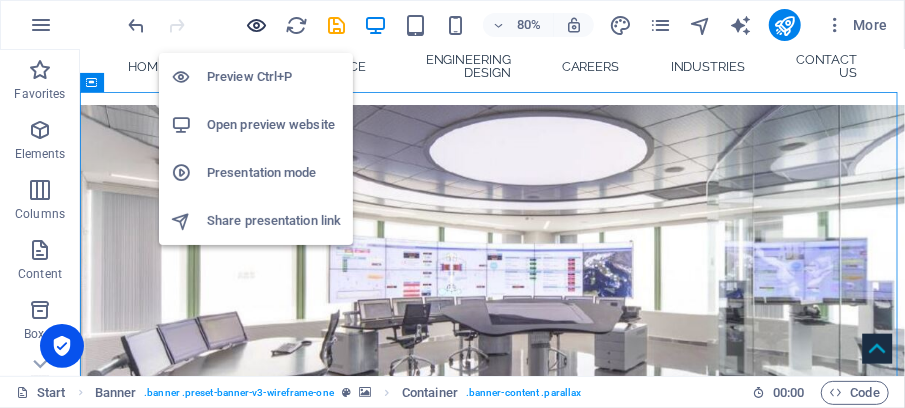 click at bounding box center [257, 25] 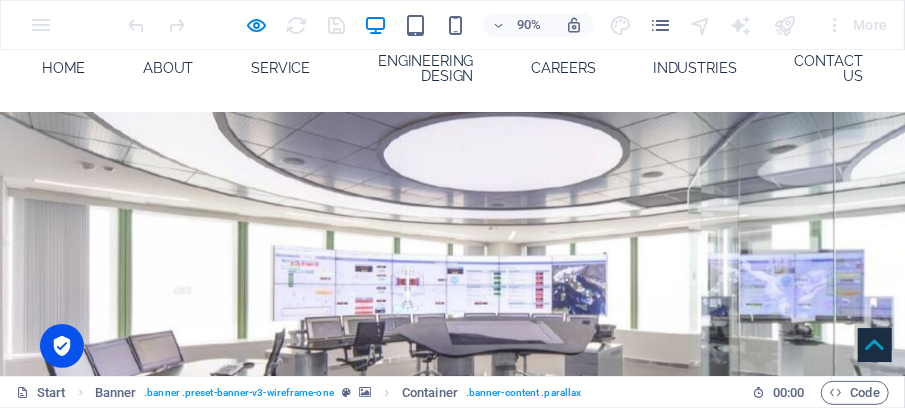 click on "[DOMAIN_NAME]" at bounding box center (503, 656) 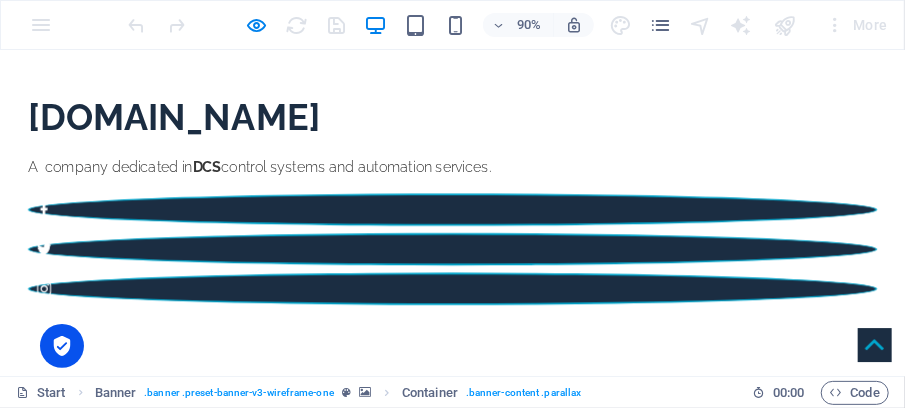 click at bounding box center [503, 686] 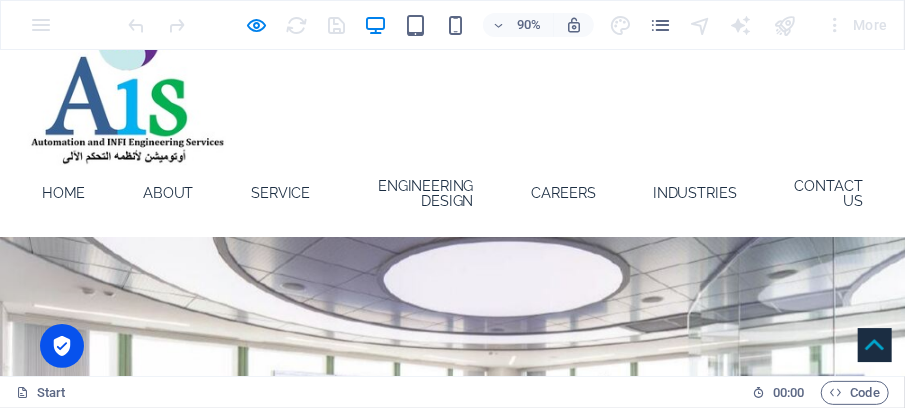 scroll, scrollTop: 0, scrollLeft: 0, axis: both 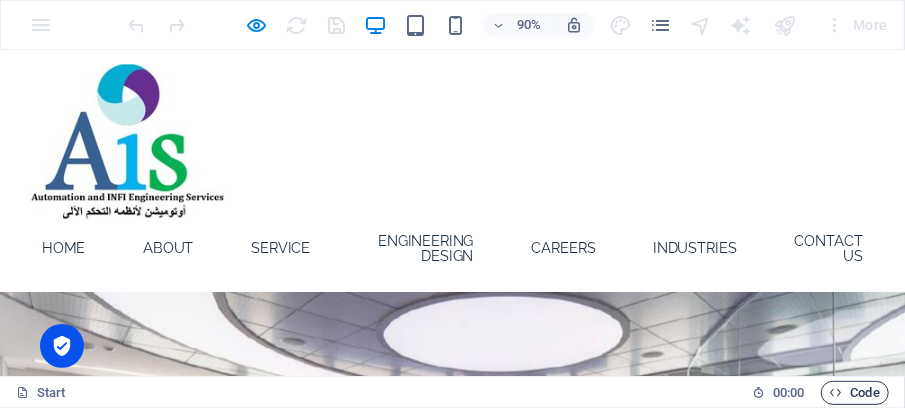 click on "Code" at bounding box center (855, 393) 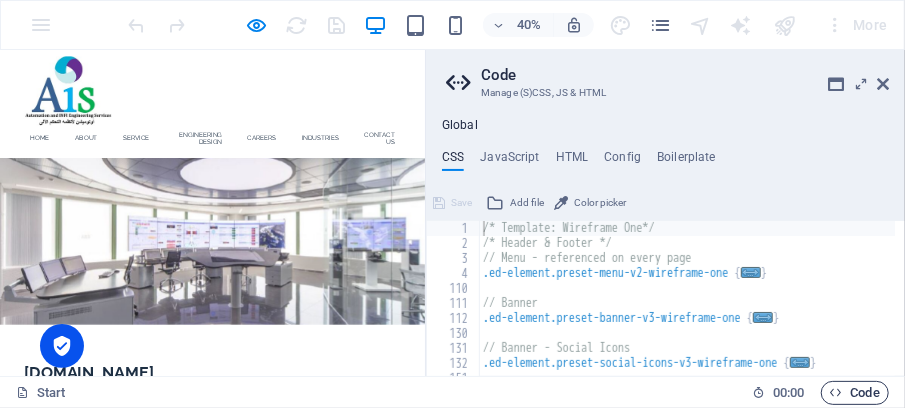 click on "Code" at bounding box center (855, 393) 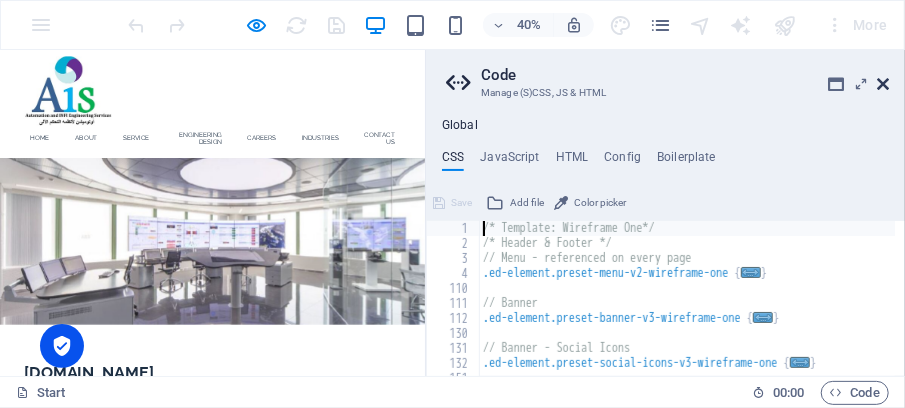 click at bounding box center (883, 84) 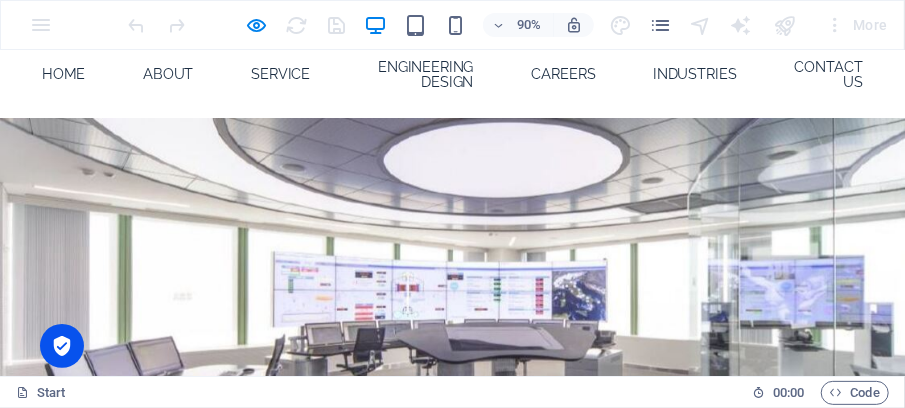 scroll, scrollTop: 200, scrollLeft: 0, axis: vertical 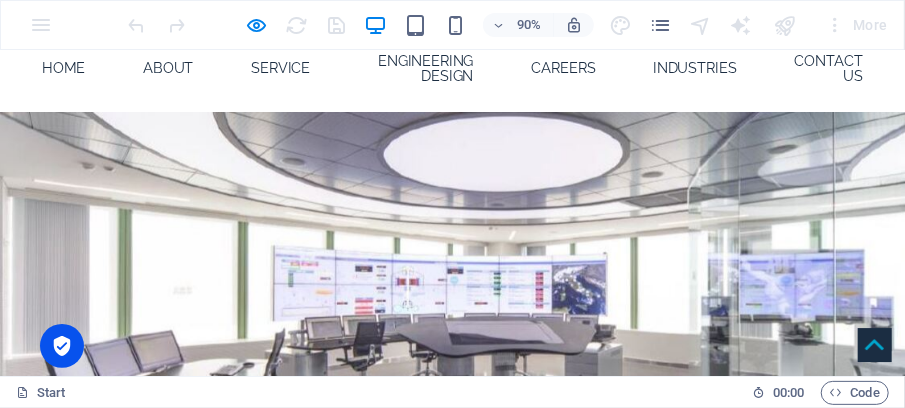 click on "A  company dedicated in  DCS  control systems and automation services." at bounding box center (503, 711) 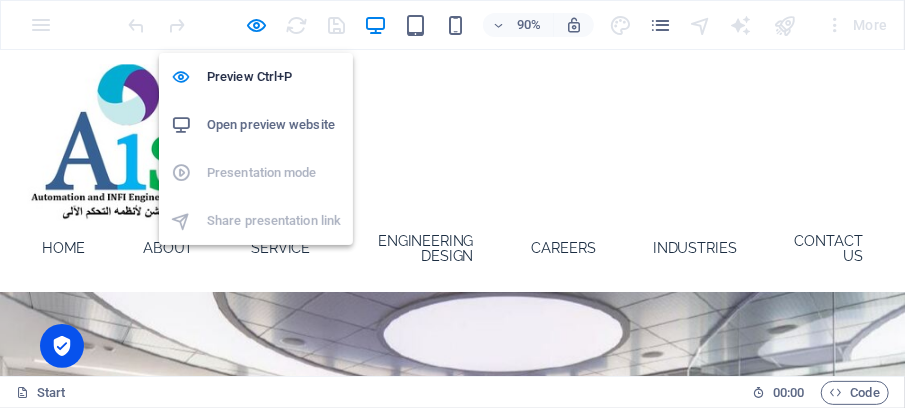 click on "Open preview website" at bounding box center (274, 125) 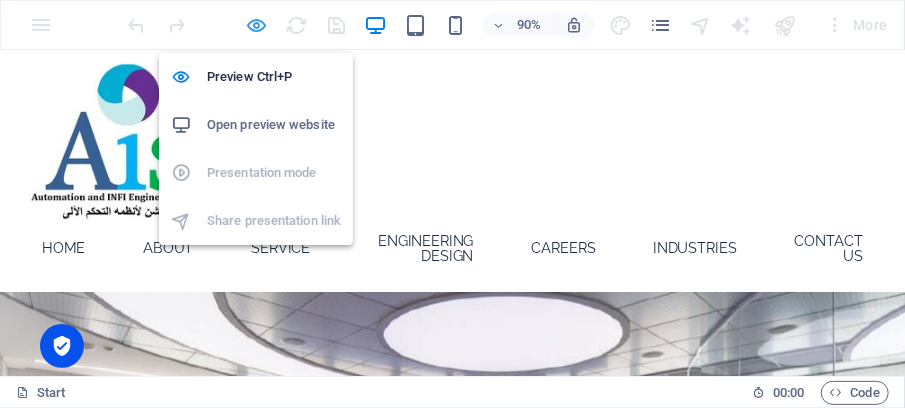 click at bounding box center (257, 25) 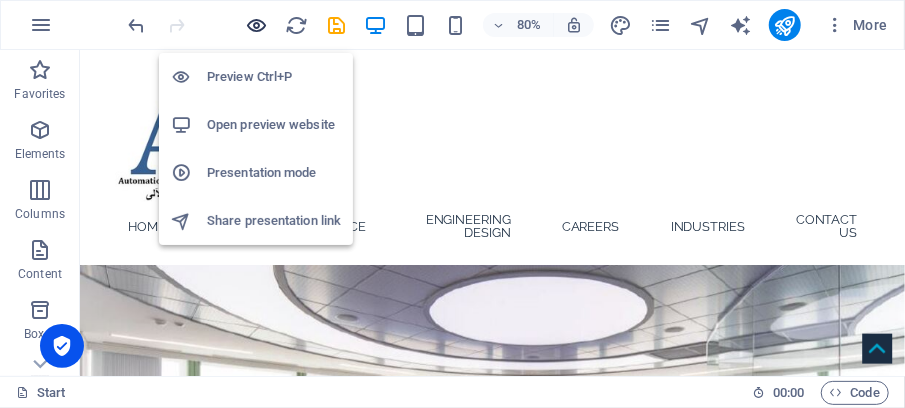 click at bounding box center [257, 25] 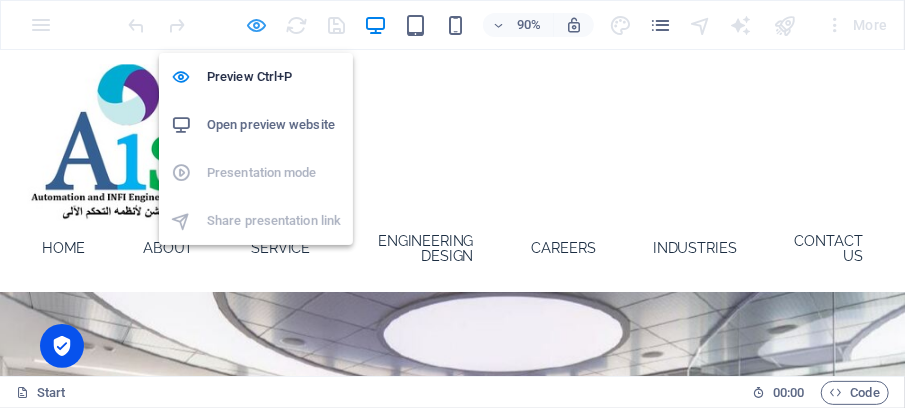 click at bounding box center (257, 25) 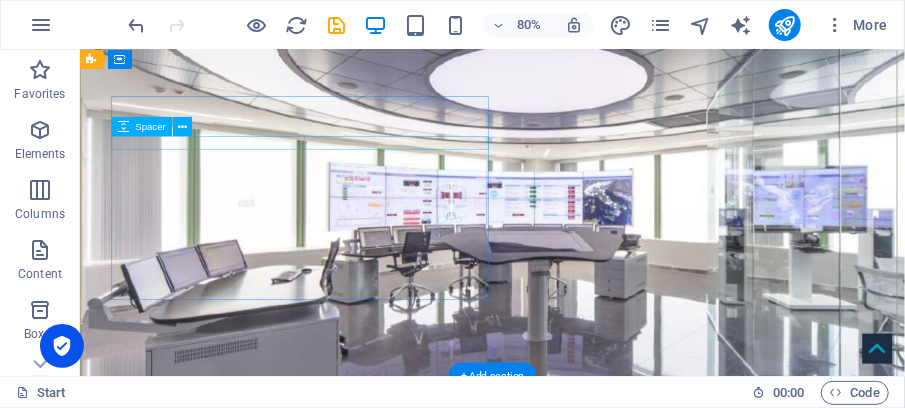 scroll, scrollTop: 333, scrollLeft: 0, axis: vertical 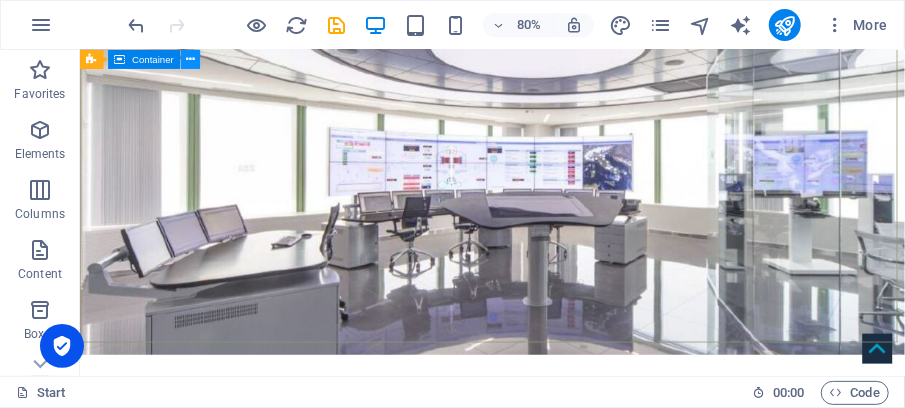 click at bounding box center [190, 59] 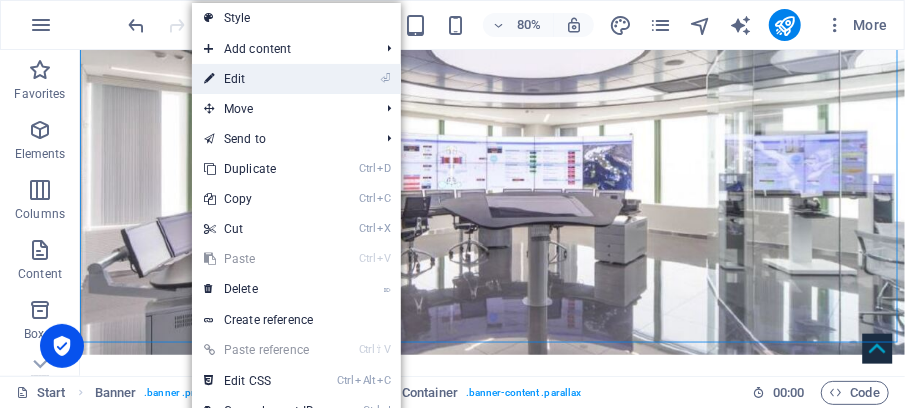 click on "⏎  Edit" at bounding box center (259, 79) 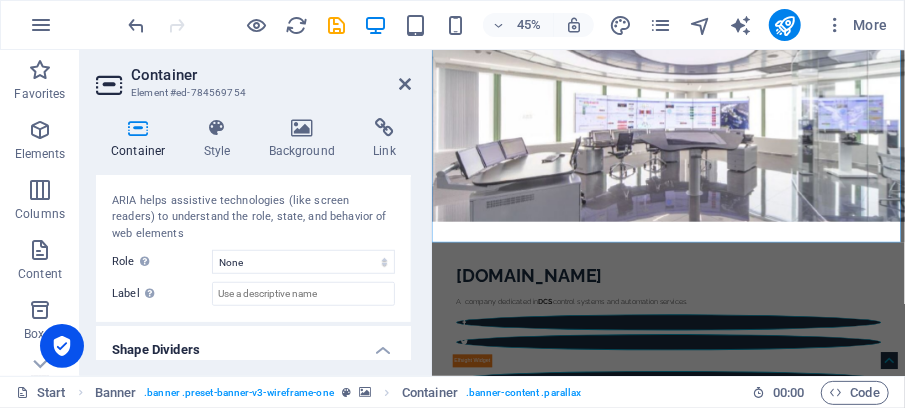 scroll, scrollTop: 589, scrollLeft: 0, axis: vertical 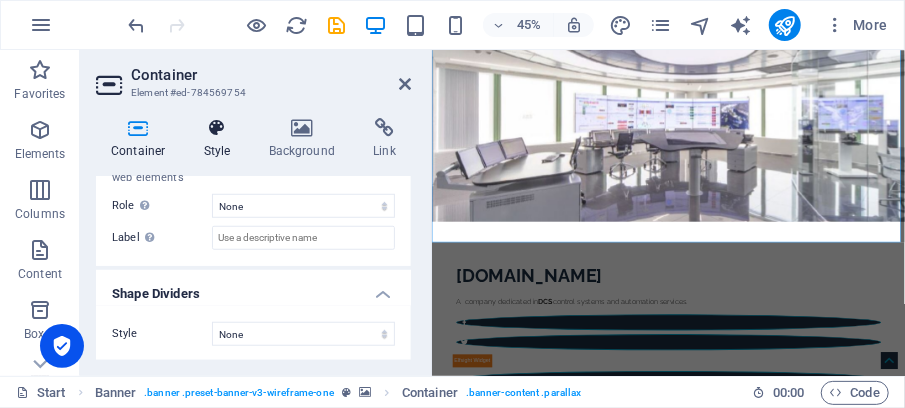 click at bounding box center [217, 128] 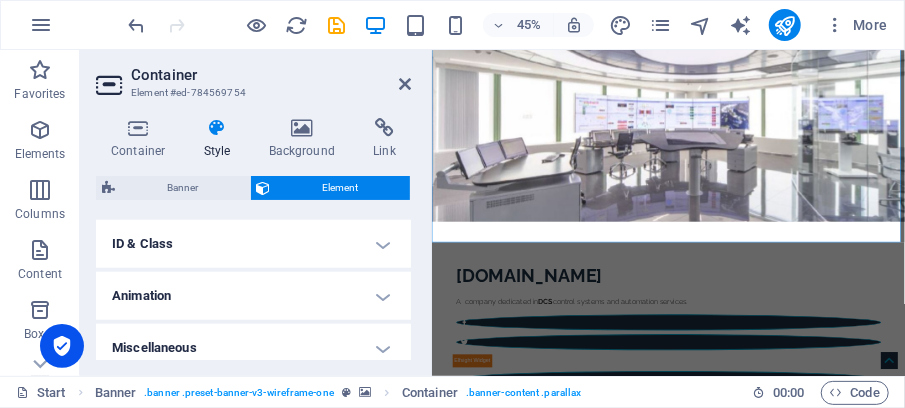 scroll, scrollTop: 701, scrollLeft: 0, axis: vertical 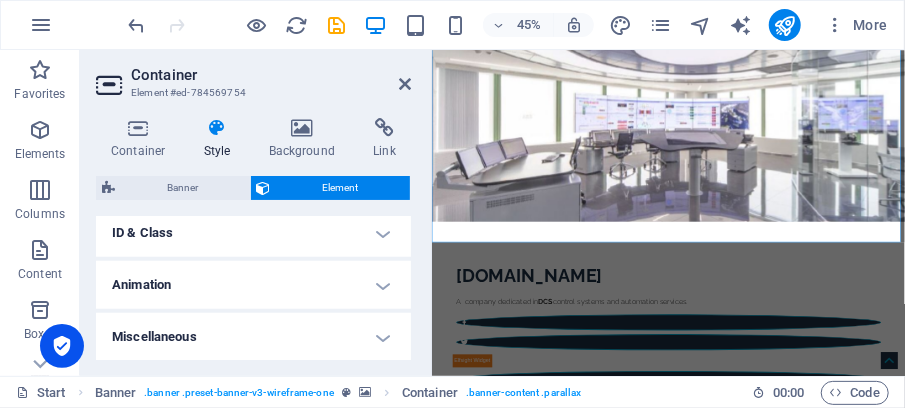 click on "Animation" at bounding box center [253, 285] 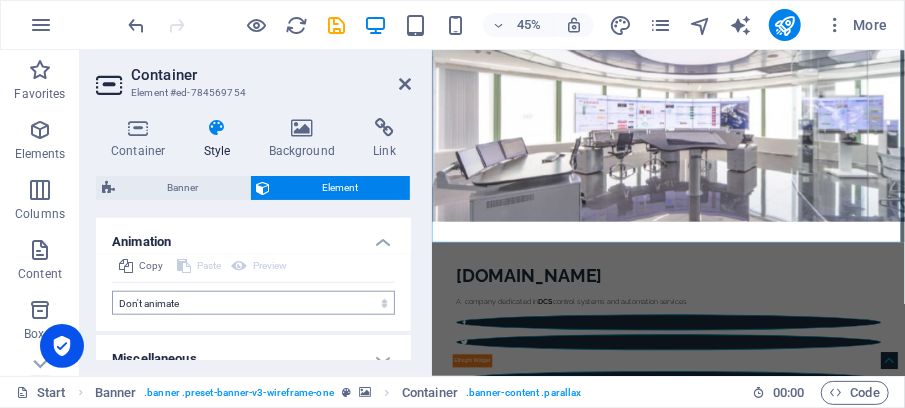 scroll, scrollTop: 766, scrollLeft: 0, axis: vertical 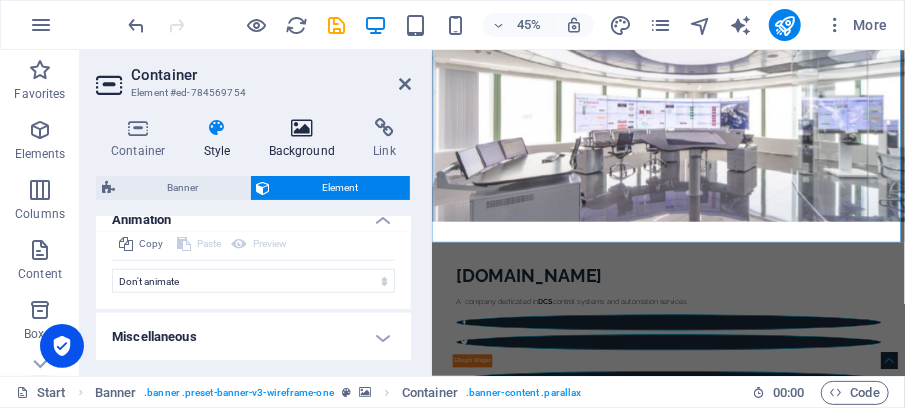 click at bounding box center (302, 128) 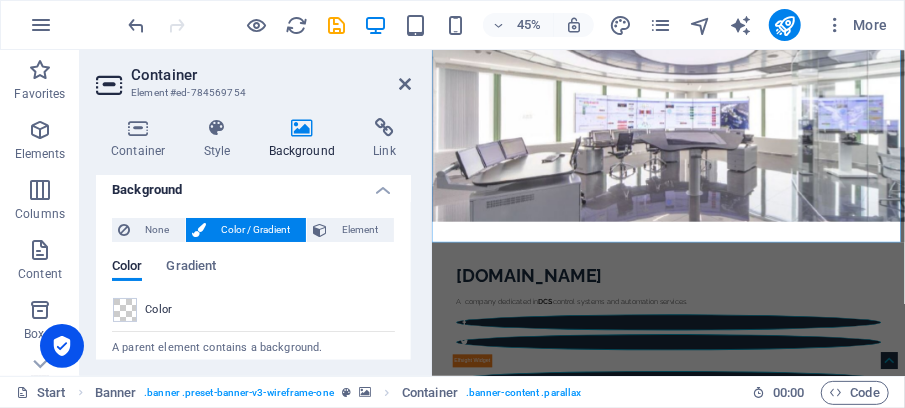 scroll, scrollTop: 0, scrollLeft: 0, axis: both 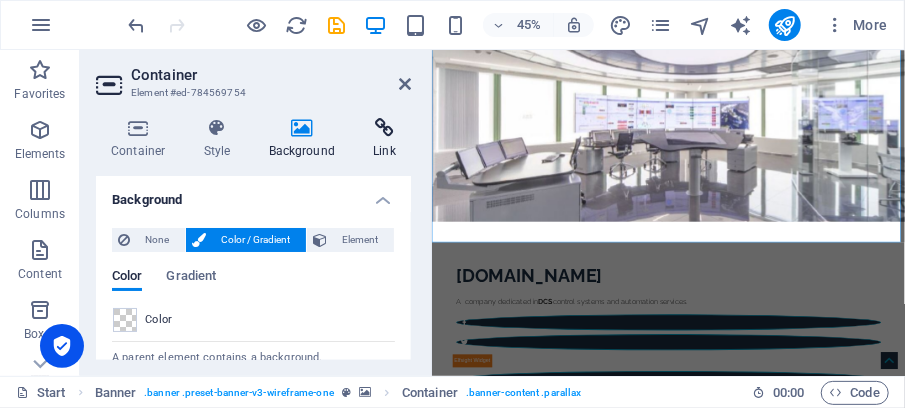 click at bounding box center [384, 128] 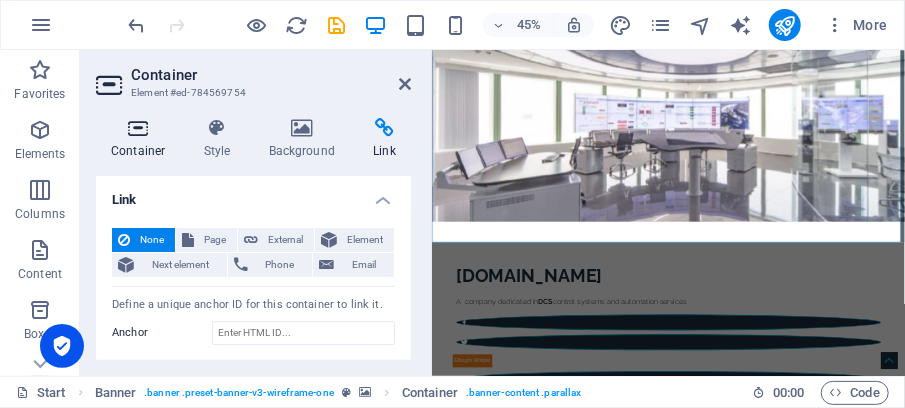 click at bounding box center [138, 128] 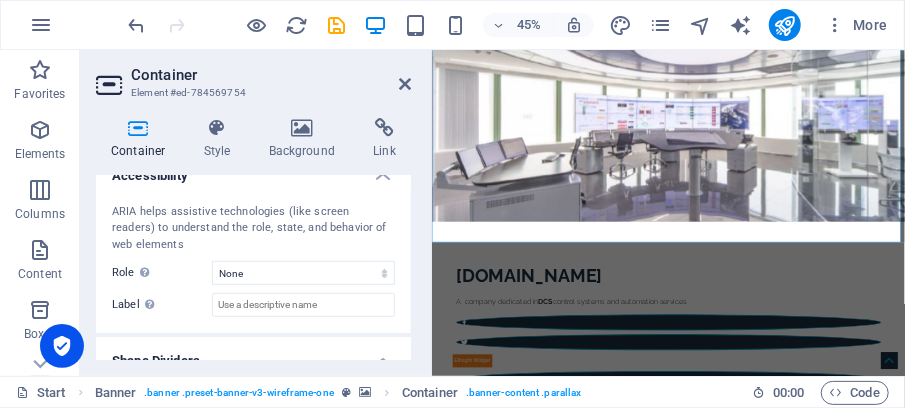 scroll, scrollTop: 456, scrollLeft: 0, axis: vertical 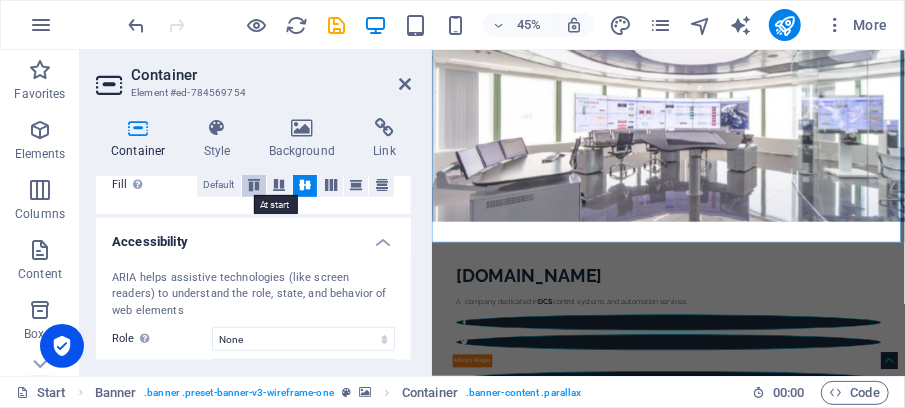 click at bounding box center (254, 185) 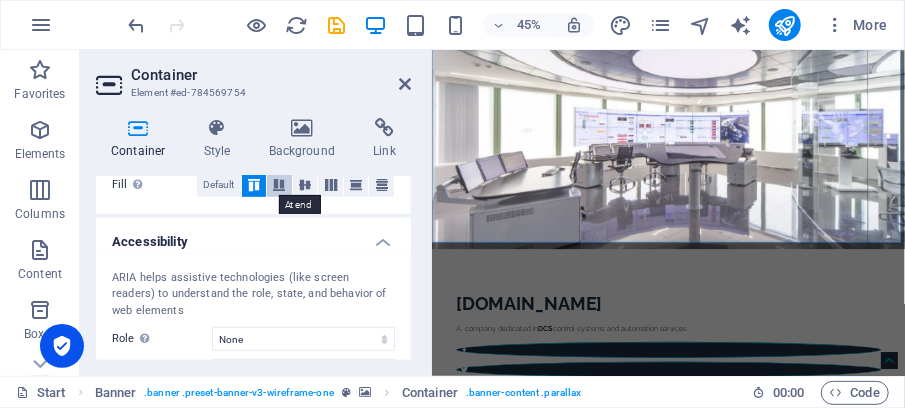 click at bounding box center [279, 185] 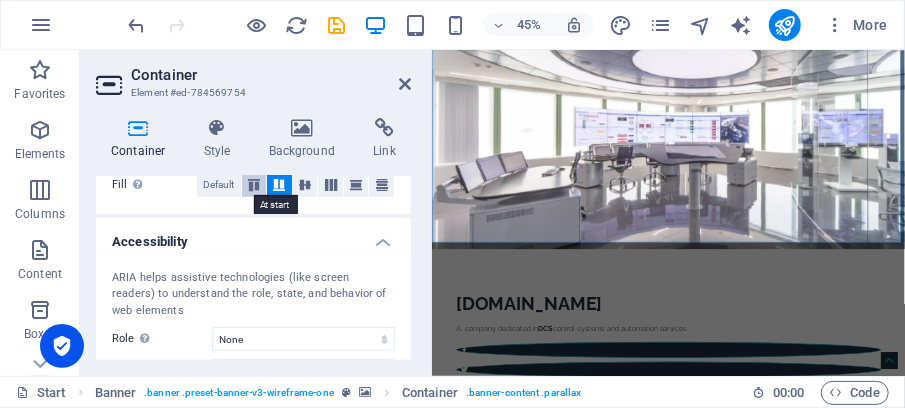 click at bounding box center [254, 185] 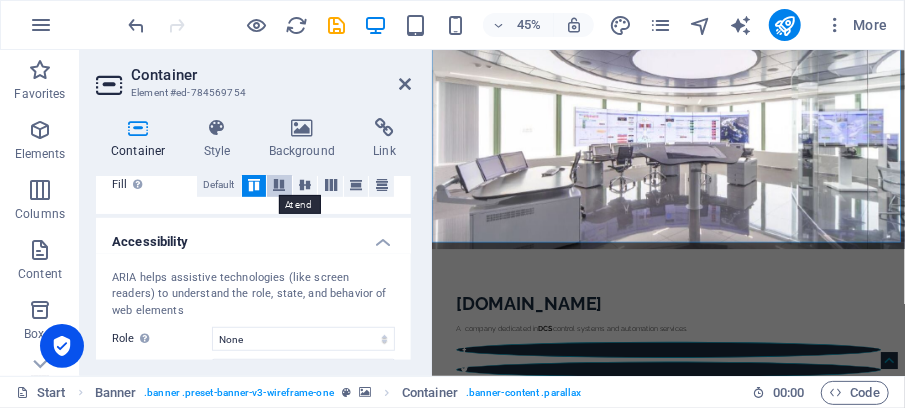 click at bounding box center [279, 185] 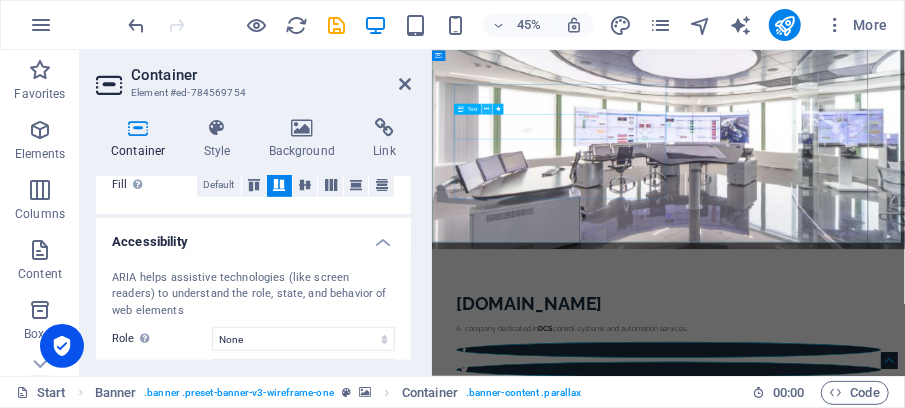 click at bounding box center [486, 108] 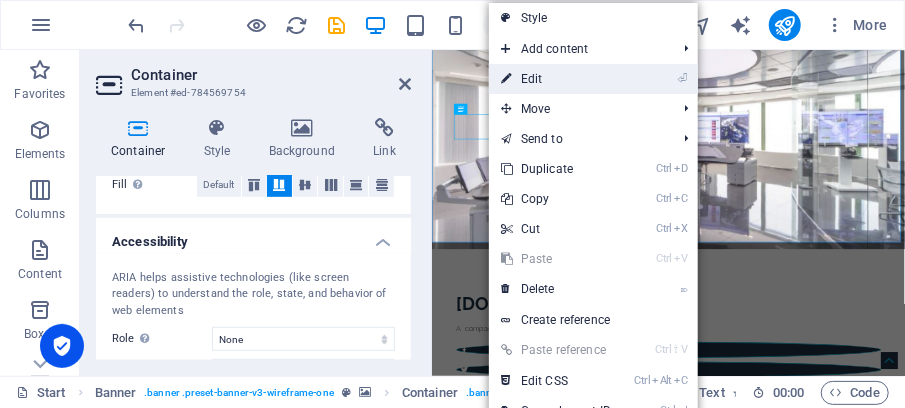 click on "⏎  Edit" at bounding box center [556, 79] 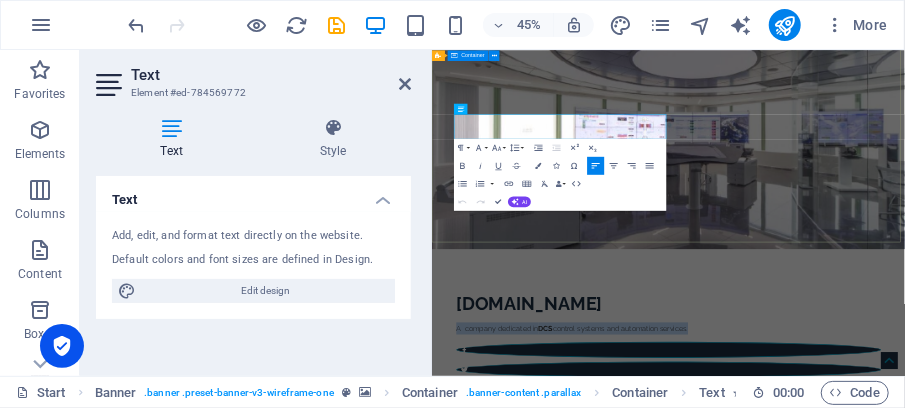 drag, startPoint x: 545, startPoint y: 226, endPoint x: 441, endPoint y: 197, distance: 107.96759 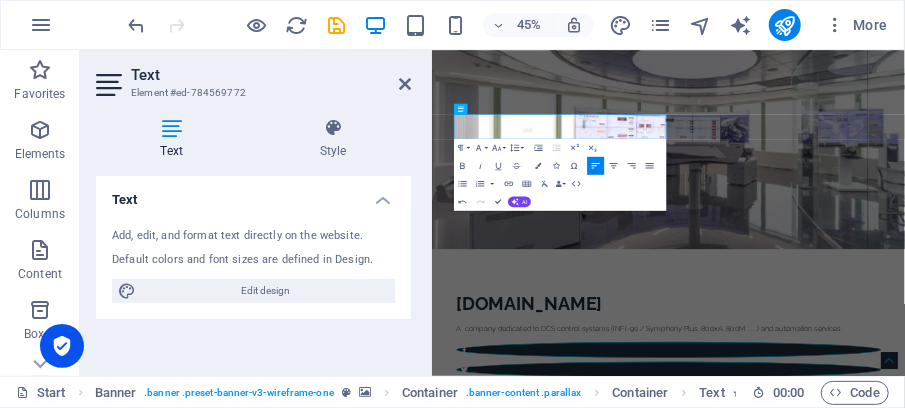 scroll, scrollTop: 1501, scrollLeft: 2, axis: both 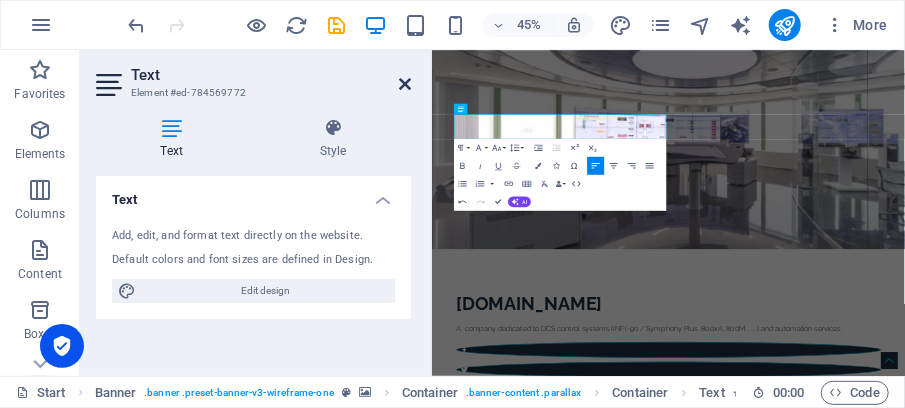 click at bounding box center (405, 84) 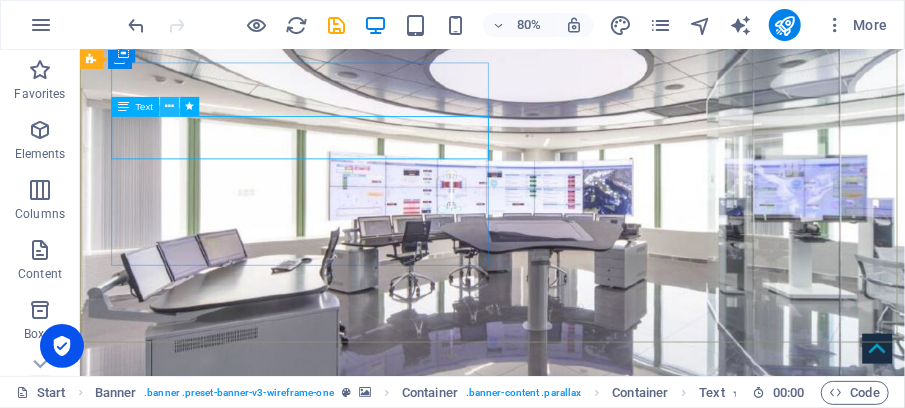 click at bounding box center [169, 106] 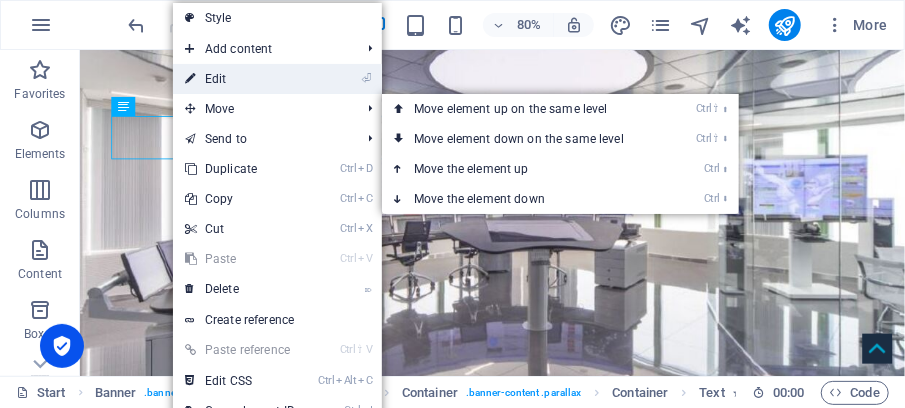 click on "⏎  Edit" at bounding box center [240, 79] 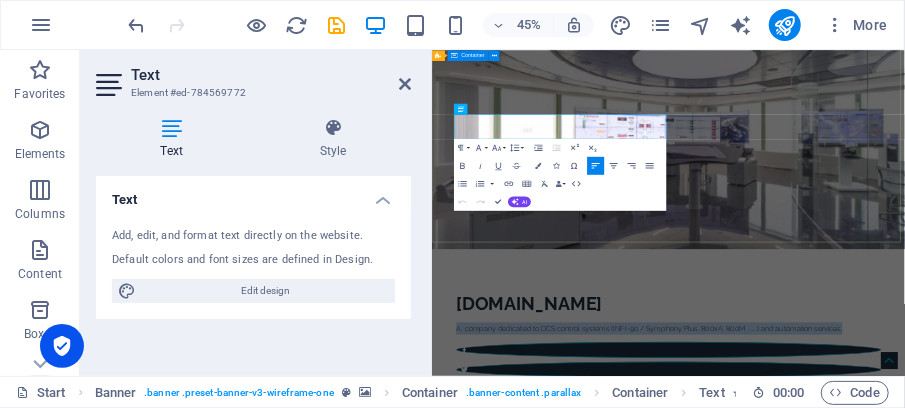 drag, startPoint x: 919, startPoint y: 229, endPoint x: 441, endPoint y: 192, distance: 479.42987 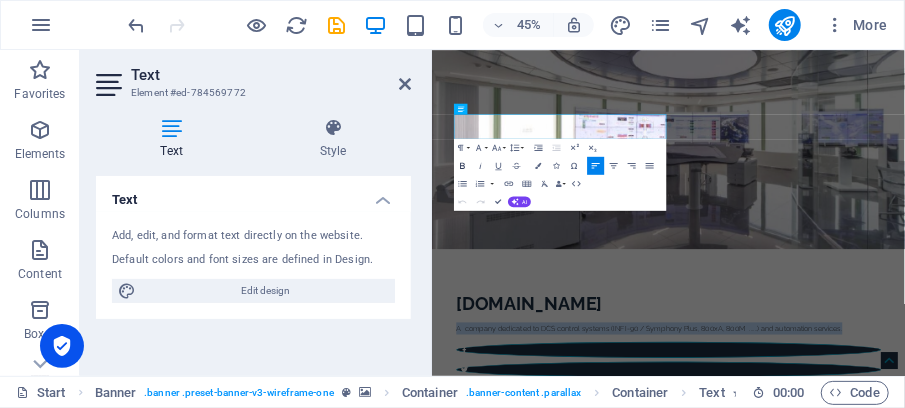 click 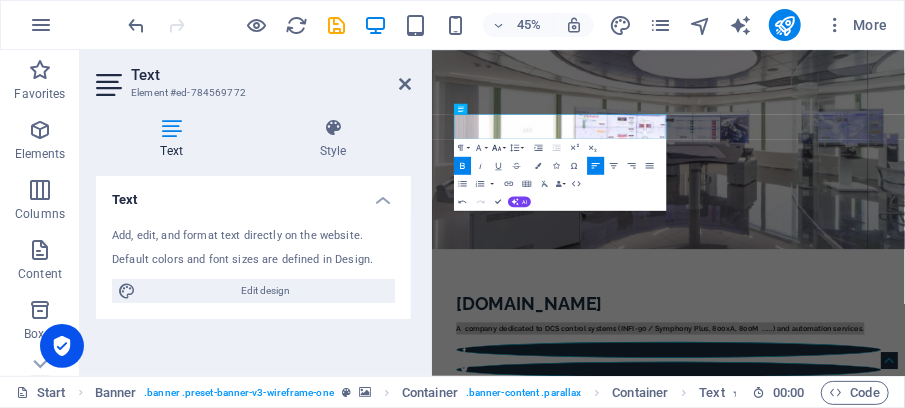 click on "Font Size" at bounding box center (498, 148) 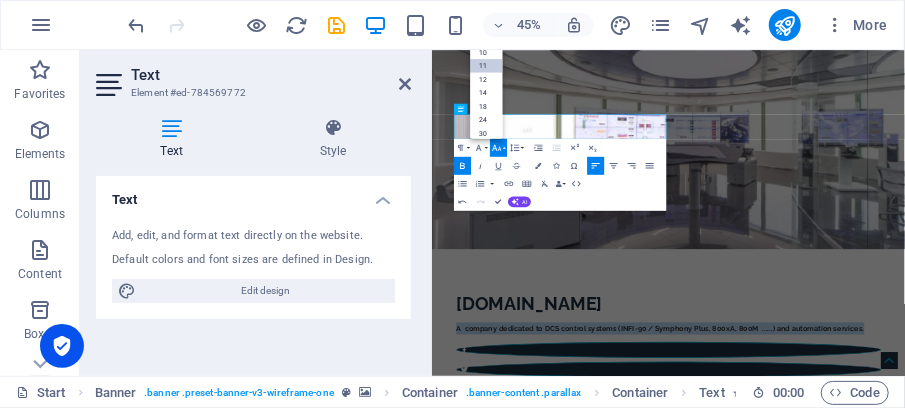 click on "11" at bounding box center [486, 66] 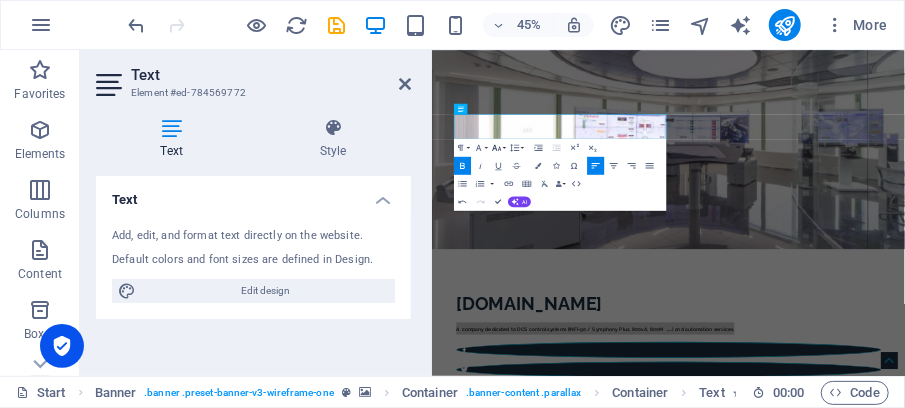 click on "Font Size" at bounding box center (498, 148) 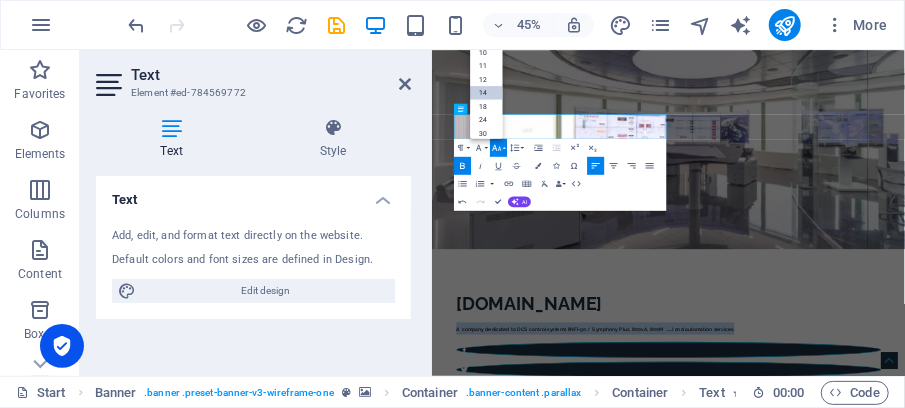 click on "14" at bounding box center [486, 93] 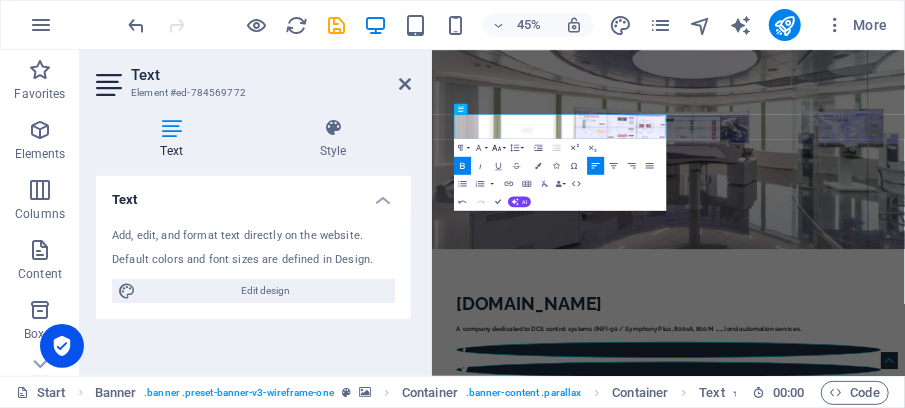 click on "Font Size" at bounding box center [498, 148] 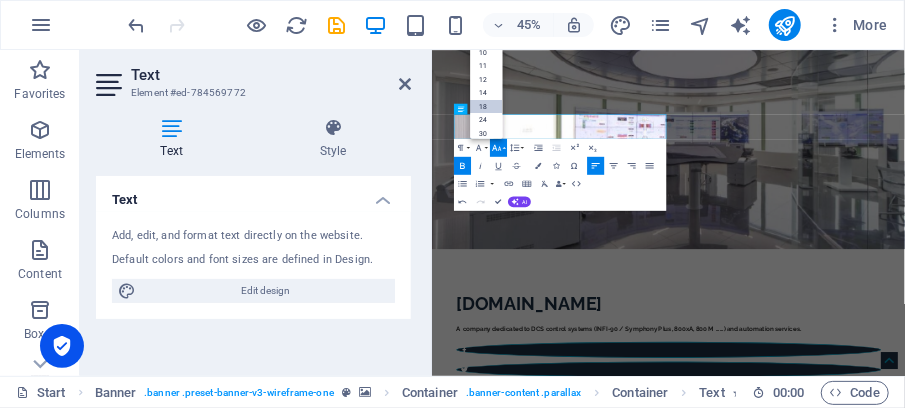click on "18" at bounding box center [486, 107] 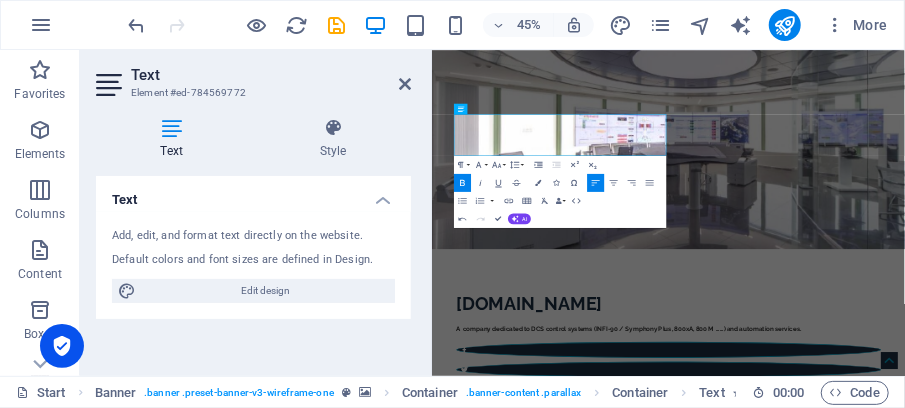 scroll, scrollTop: 296, scrollLeft: 0, axis: vertical 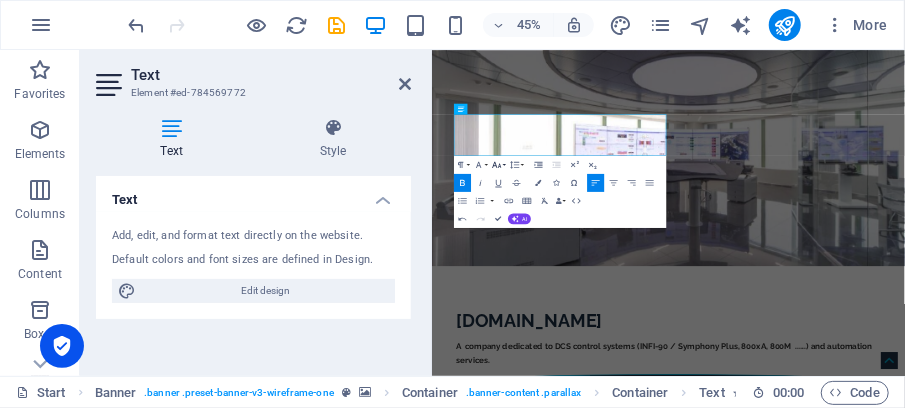 click on "Font Size" at bounding box center (498, 165) 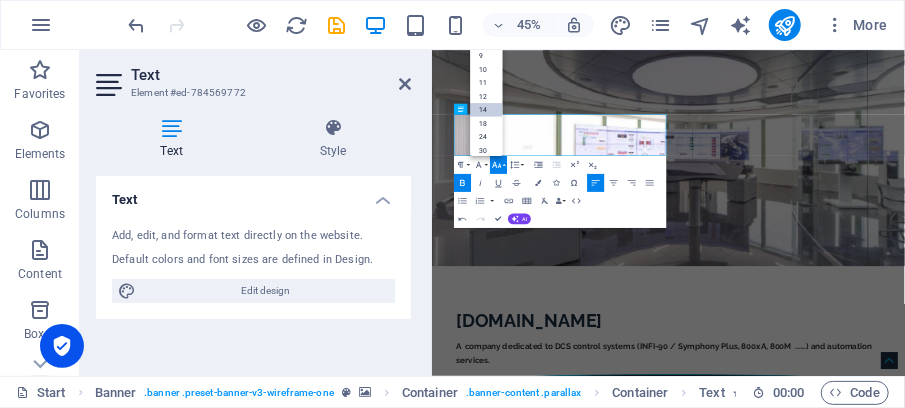 click on "14" at bounding box center (486, 110) 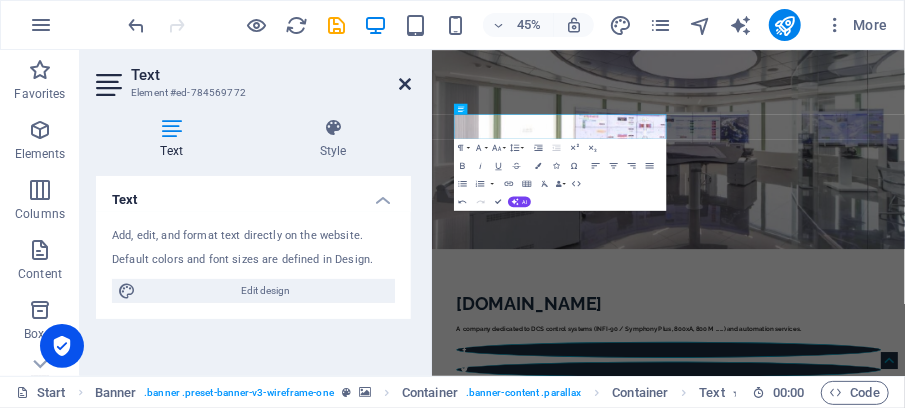 drag, startPoint x: 400, startPoint y: 83, endPoint x: 401, endPoint y: 41, distance: 42.0119 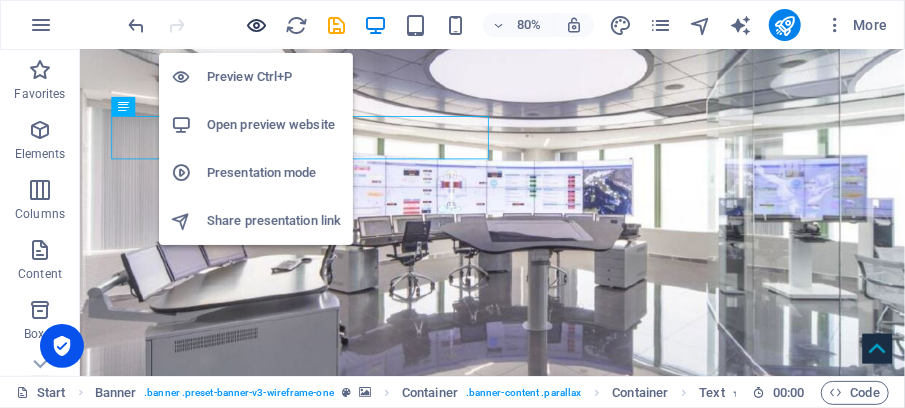 click at bounding box center (257, 25) 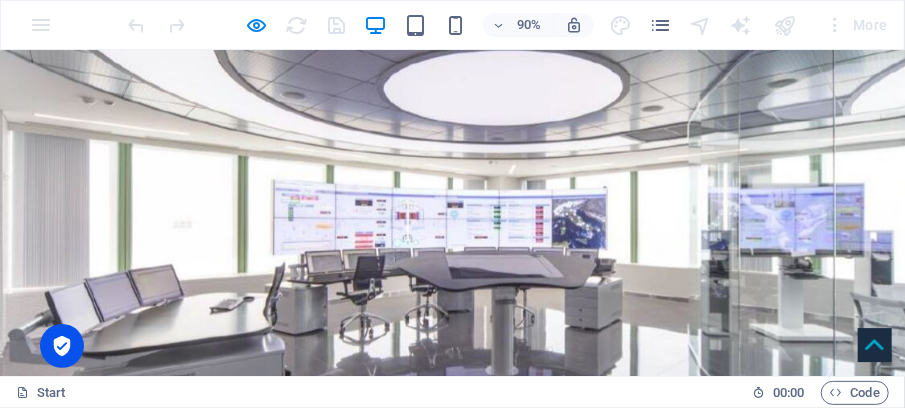 scroll, scrollTop: 266, scrollLeft: 0, axis: vertical 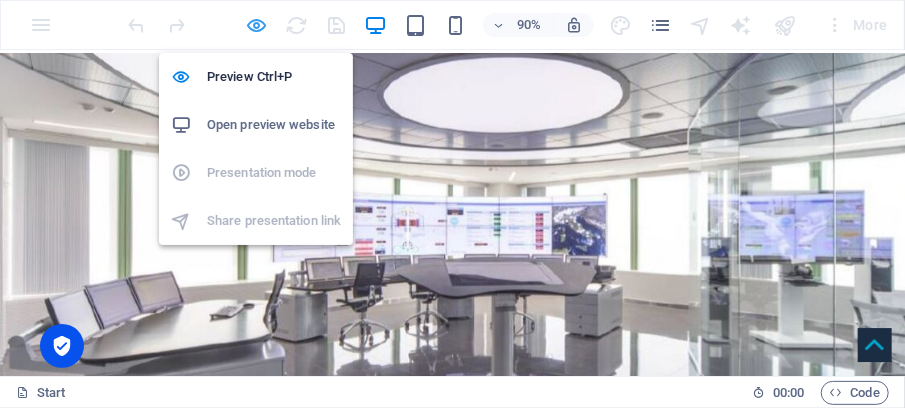 click at bounding box center [257, 25] 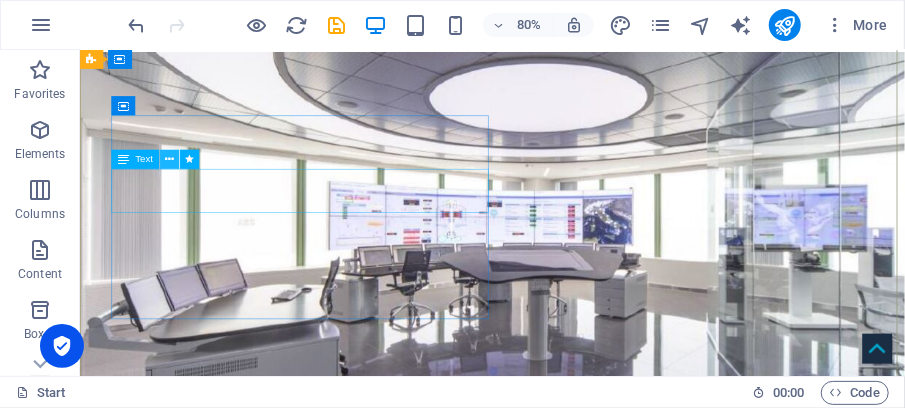 click at bounding box center [169, 159] 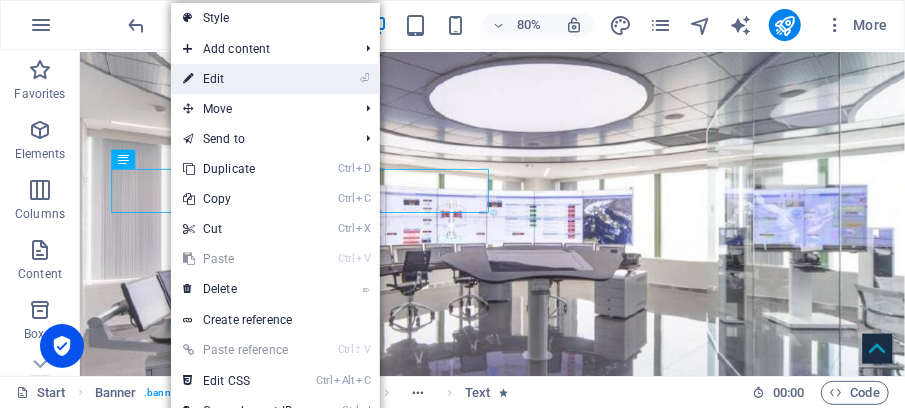 click on "⏎  Edit" at bounding box center [238, 79] 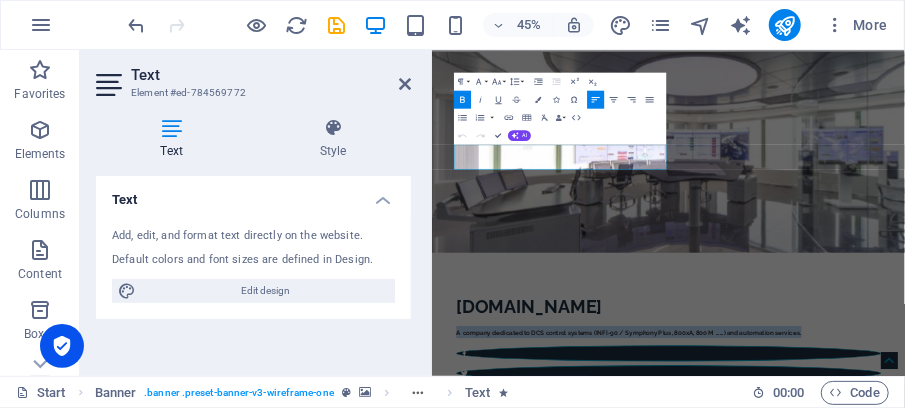 drag, startPoint x: 822, startPoint y: 299, endPoint x: 861, endPoint y: 209, distance: 98.08669 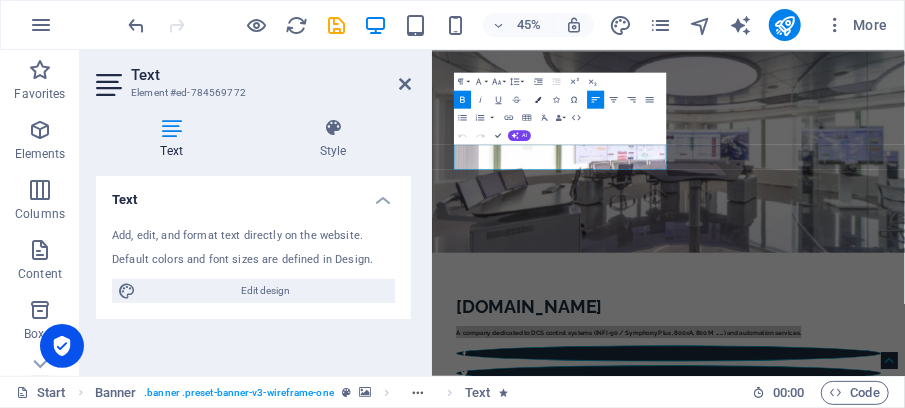 click at bounding box center (538, 99) 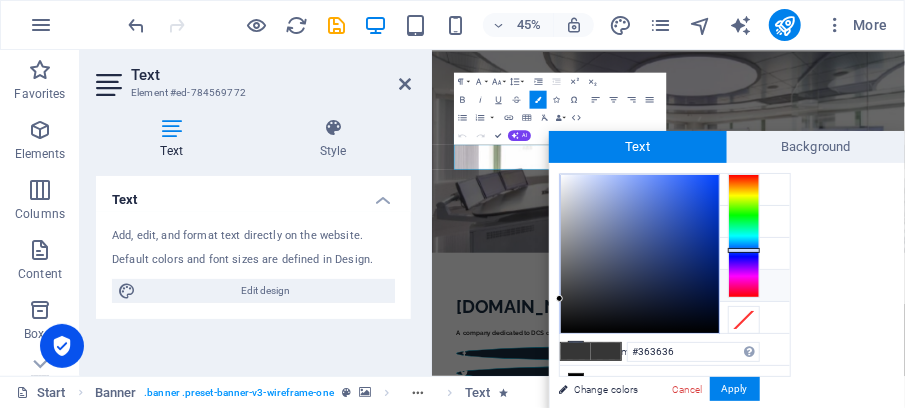 click at bounding box center (744, 236) 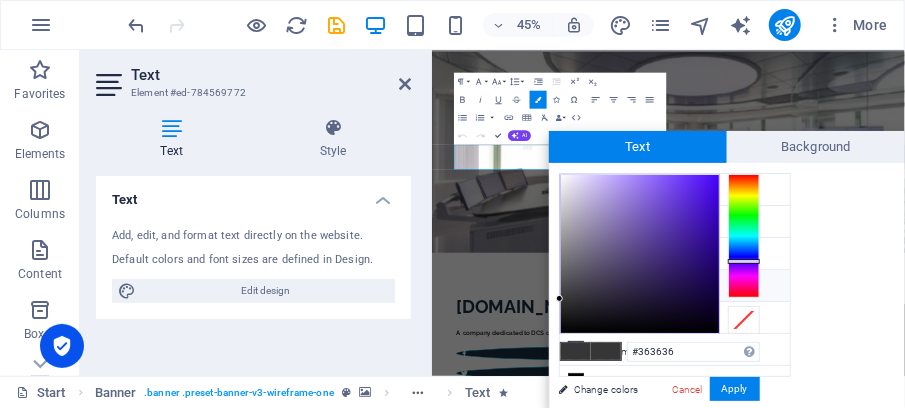 drag, startPoint x: 746, startPoint y: 250, endPoint x: 746, endPoint y: 261, distance: 11 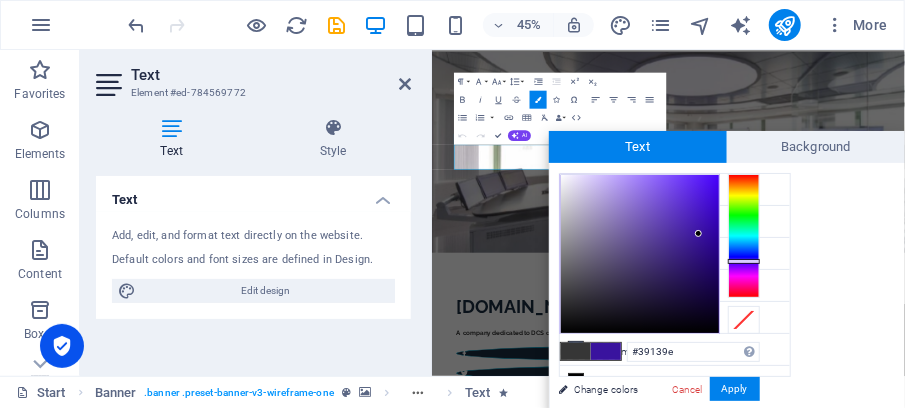 click at bounding box center [640, 254] 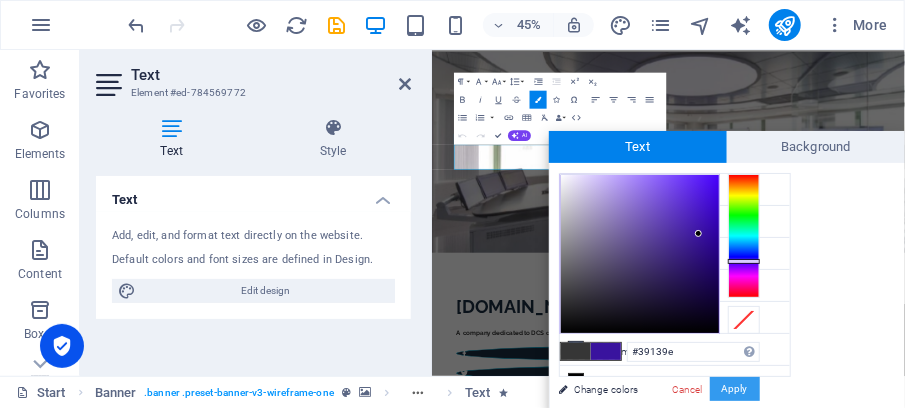 click on "Apply" at bounding box center [735, 389] 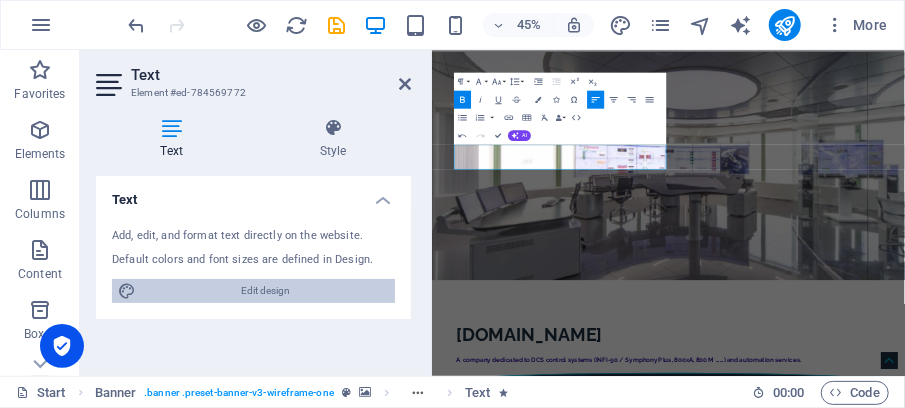 click on "Edit design" at bounding box center [265, 291] 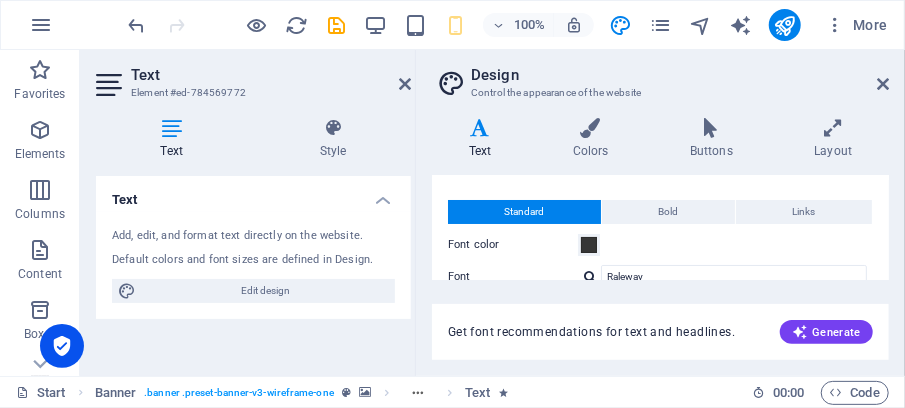 scroll, scrollTop: 14, scrollLeft: 0, axis: vertical 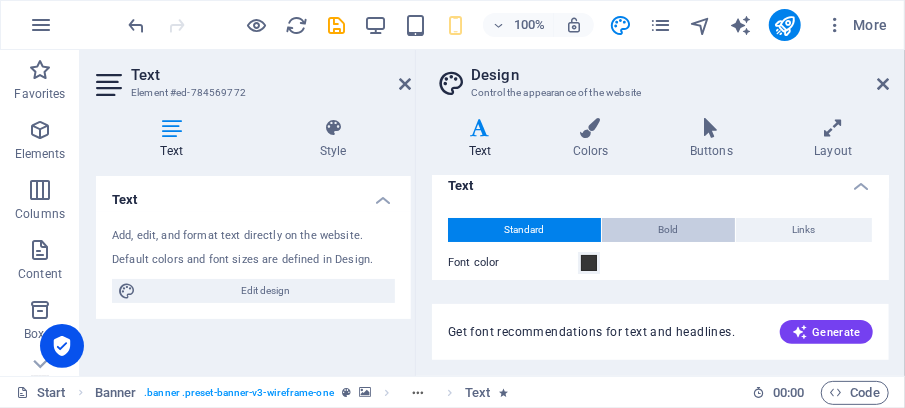 click on "Bold" at bounding box center [669, 230] 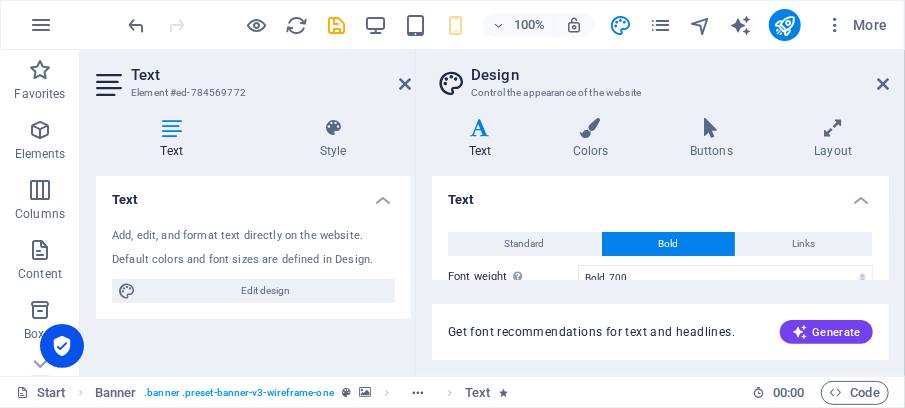 scroll, scrollTop: 0, scrollLeft: 0, axis: both 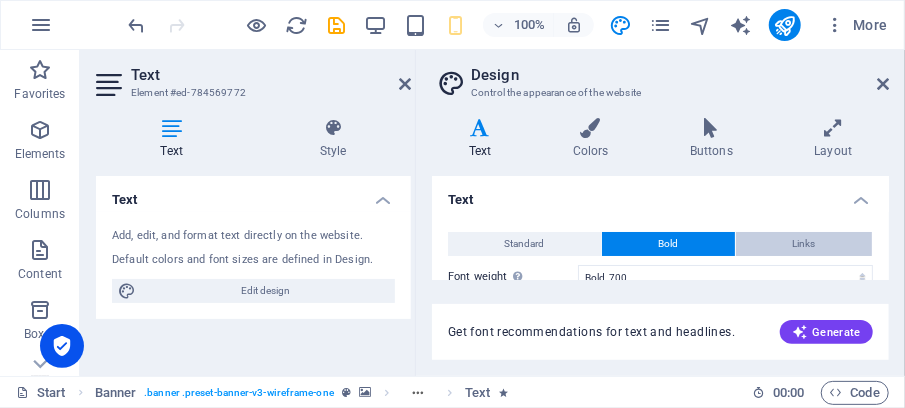 click on "Links" at bounding box center (804, 244) 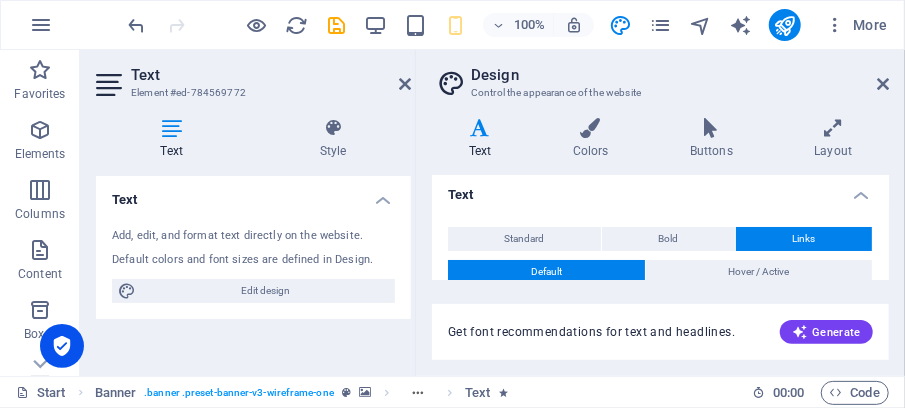 scroll, scrollTop: 0, scrollLeft: 0, axis: both 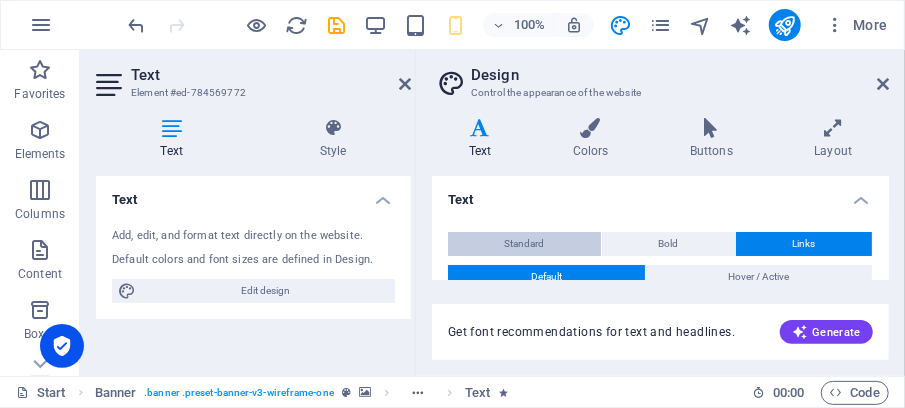 click on "Standard" at bounding box center [525, 244] 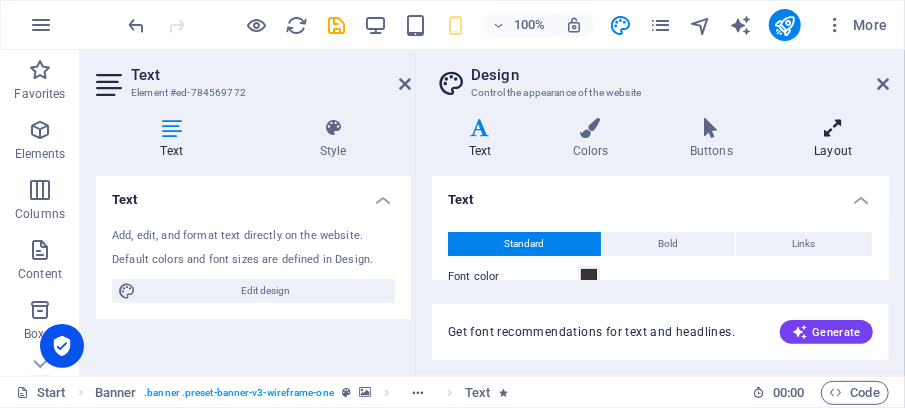 click at bounding box center [833, 128] 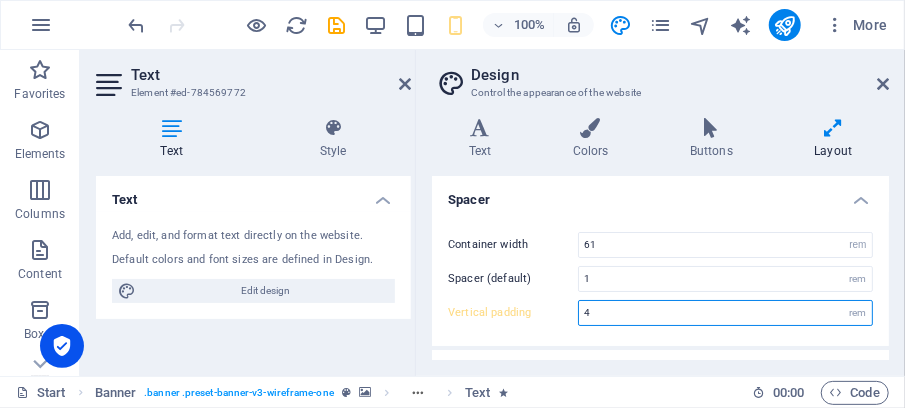 drag, startPoint x: 590, startPoint y: 312, endPoint x: 580, endPoint y: 310, distance: 10.198039 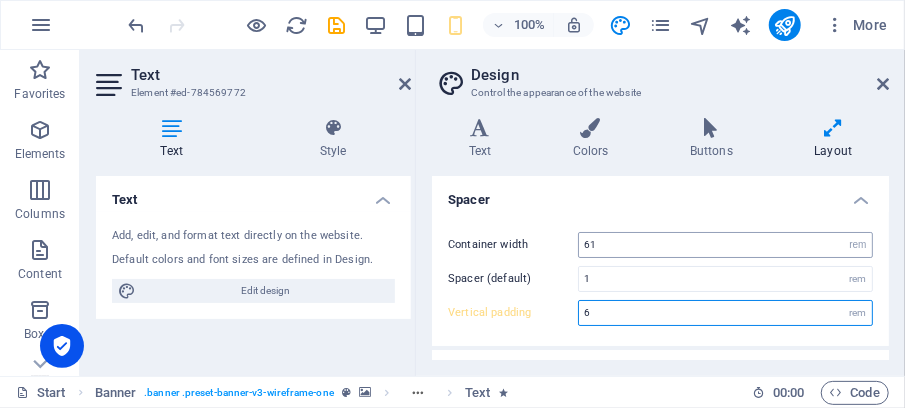 type on "6" 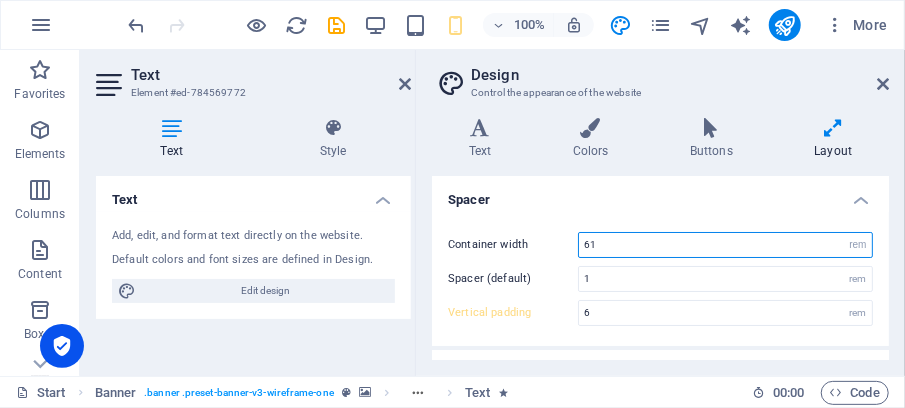 drag, startPoint x: 596, startPoint y: 241, endPoint x: 570, endPoint y: 244, distance: 26.172504 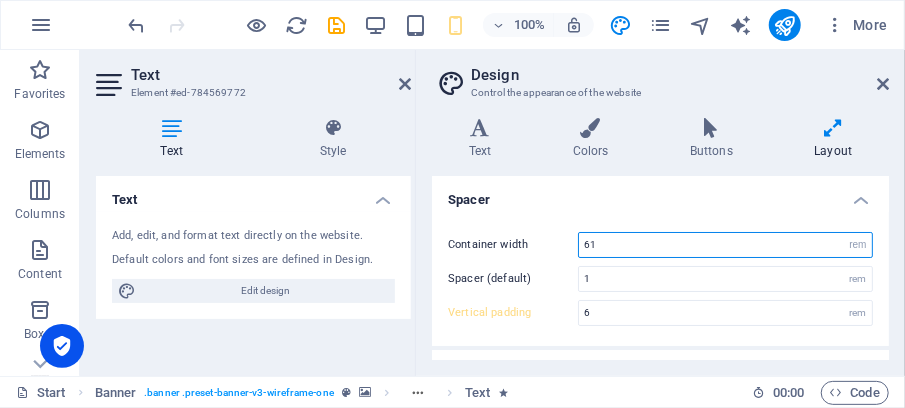 click on "Container width 61 rem px" at bounding box center (660, 245) 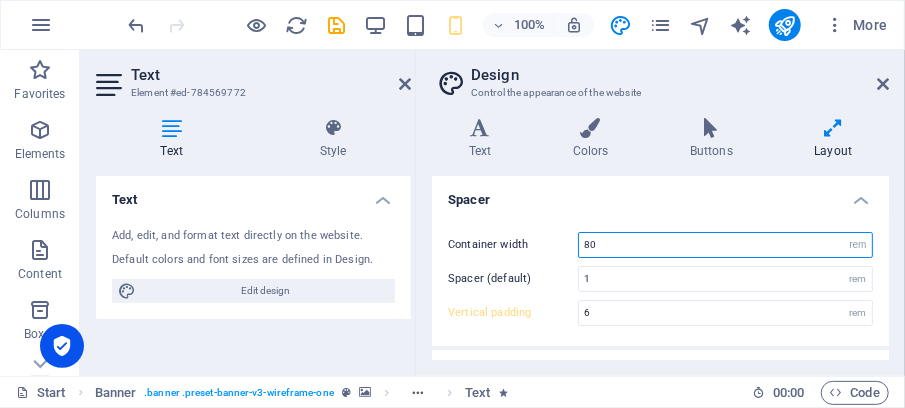 type on "80" 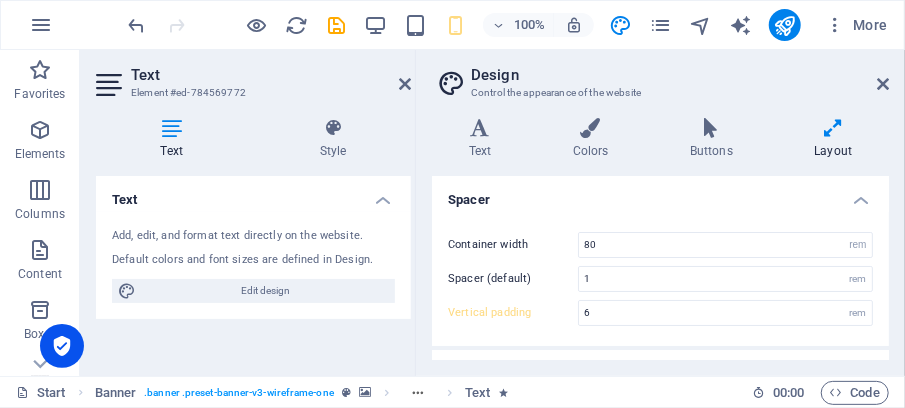 click on "Spacer (default) 1 rem" at bounding box center (660, 279) 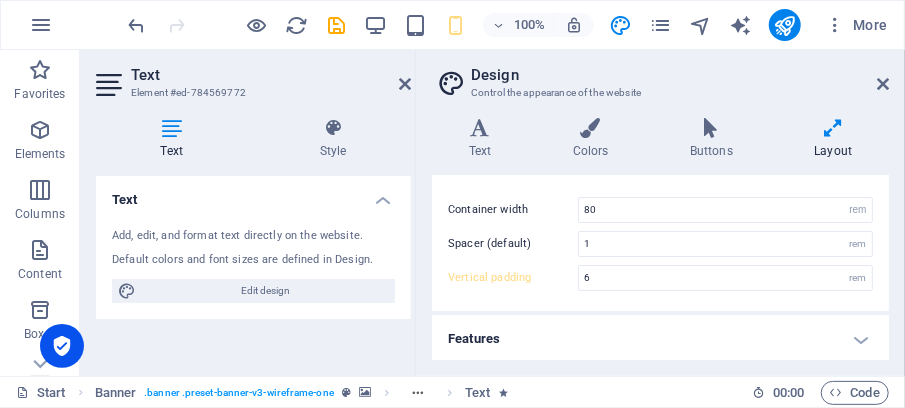 scroll, scrollTop: 0, scrollLeft: 0, axis: both 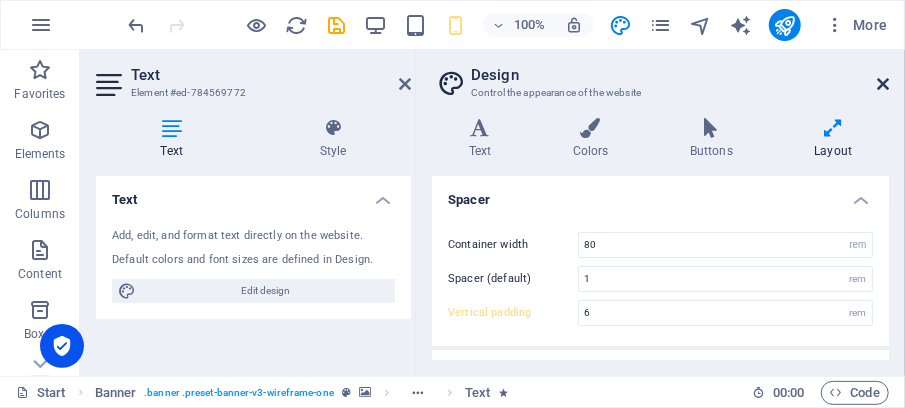 click at bounding box center (883, 84) 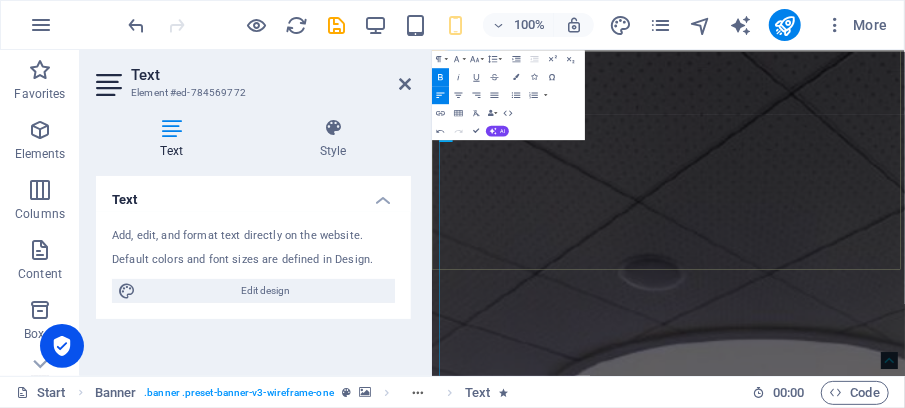 scroll, scrollTop: 267, scrollLeft: 0, axis: vertical 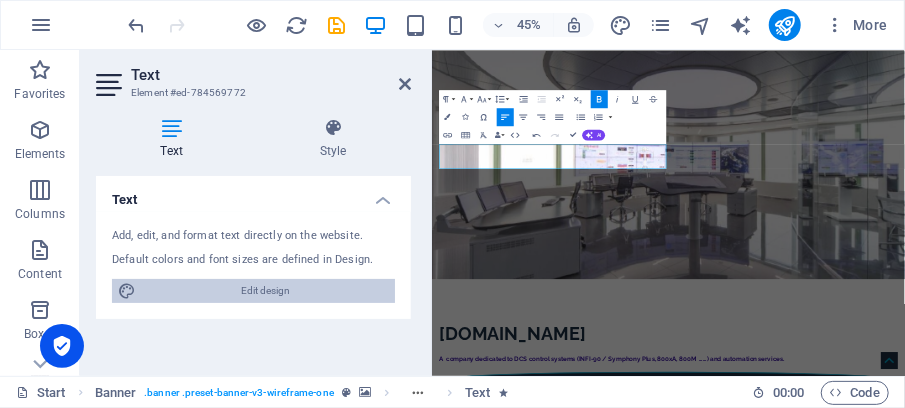 click on "Edit design" at bounding box center (265, 291) 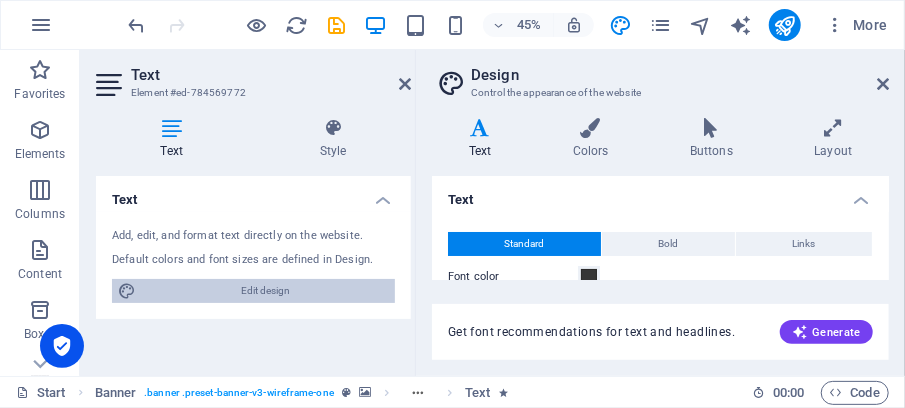 type on "1.5" 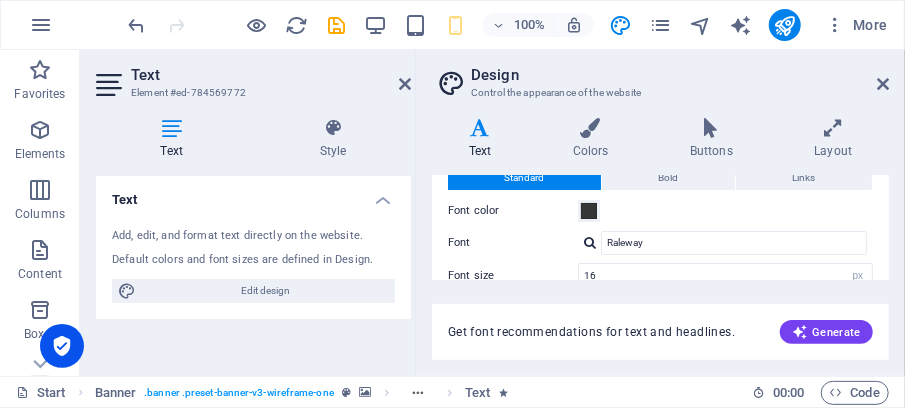 scroll, scrollTop: 0, scrollLeft: 0, axis: both 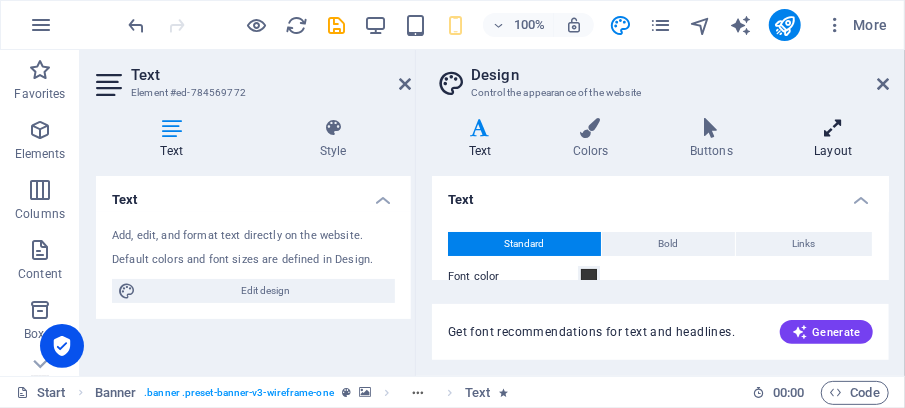 click on "Layout" at bounding box center [833, 139] 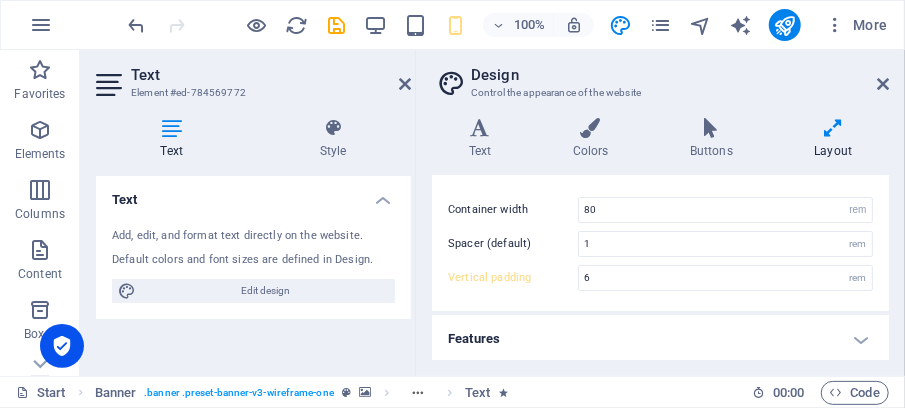 scroll, scrollTop: 0, scrollLeft: 0, axis: both 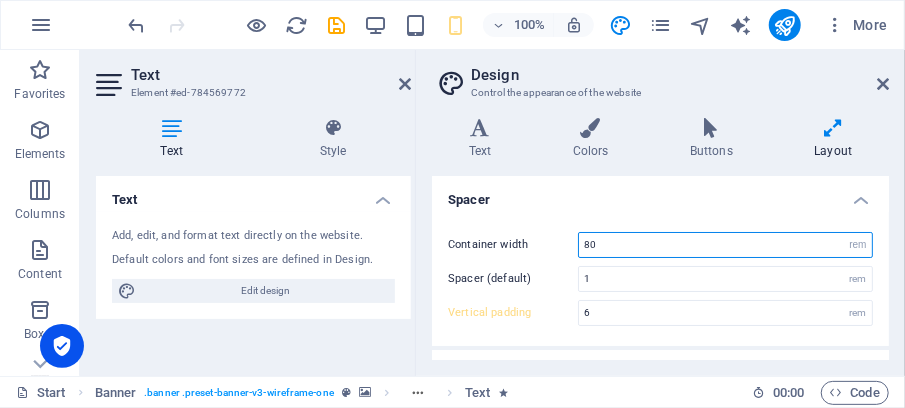 drag, startPoint x: 595, startPoint y: 245, endPoint x: 572, endPoint y: 244, distance: 23.021729 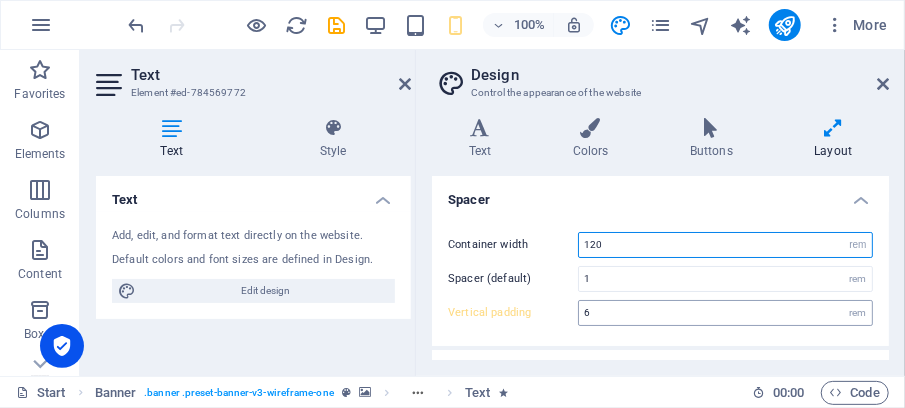 type on "120" 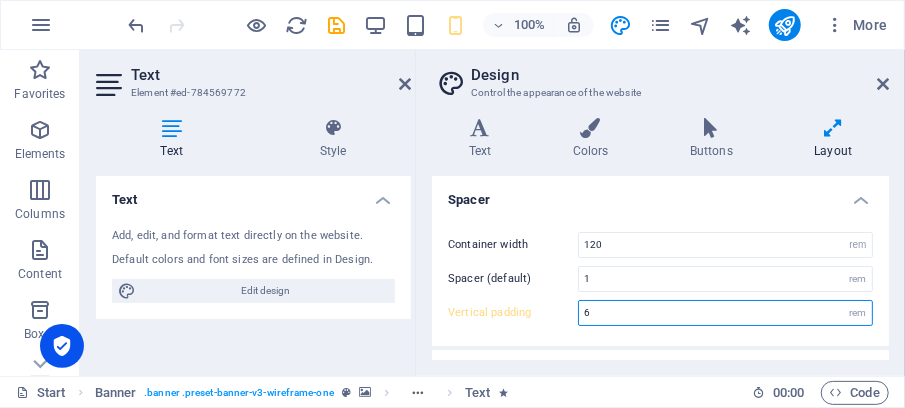 drag, startPoint x: 590, startPoint y: 311, endPoint x: 577, endPoint y: 310, distance: 13.038404 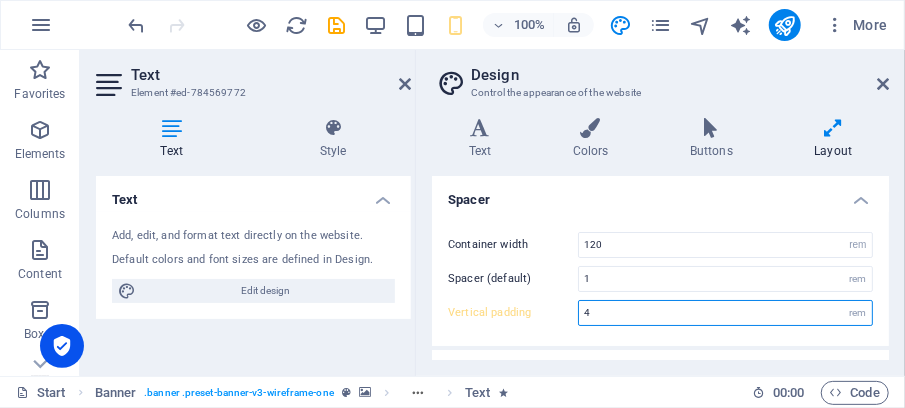 type on "4" 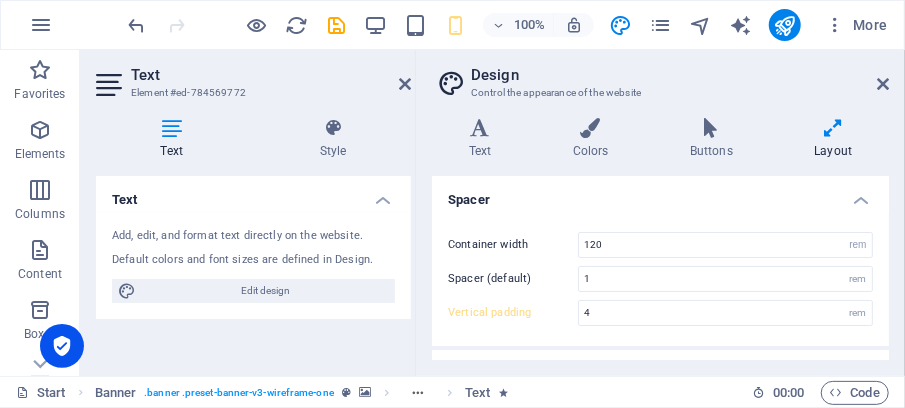 click on "Container width 120 rem px Spacer (default) 1 rem Vertical padding 4 rem" at bounding box center (660, 279) 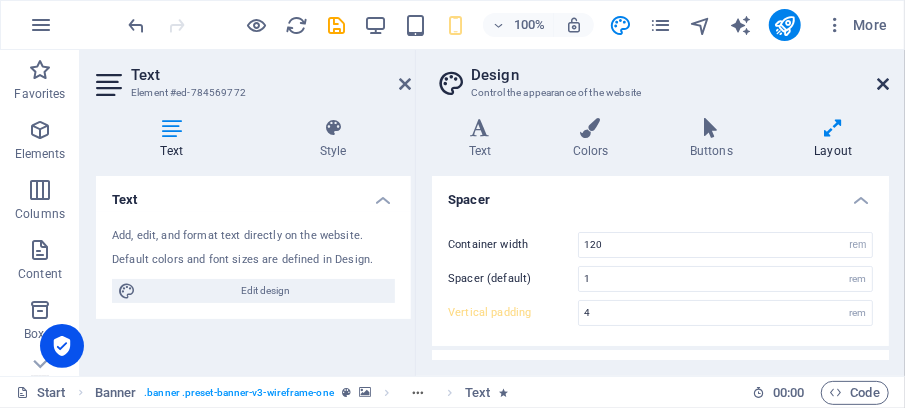 click at bounding box center (883, 84) 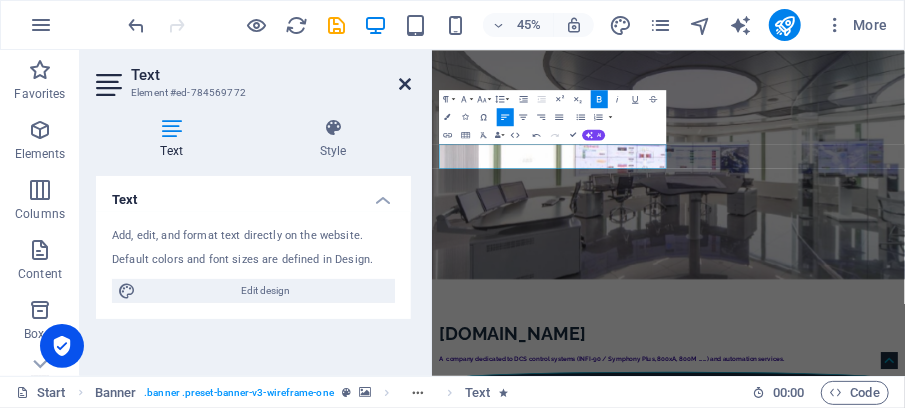 click at bounding box center [405, 84] 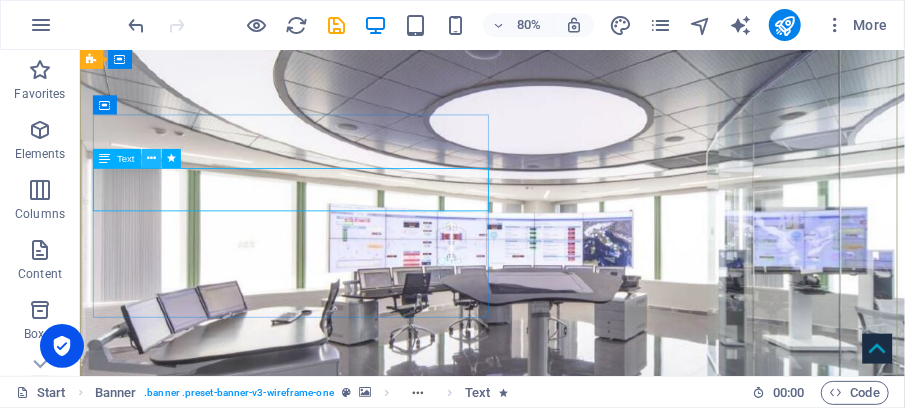 click at bounding box center (151, 158) 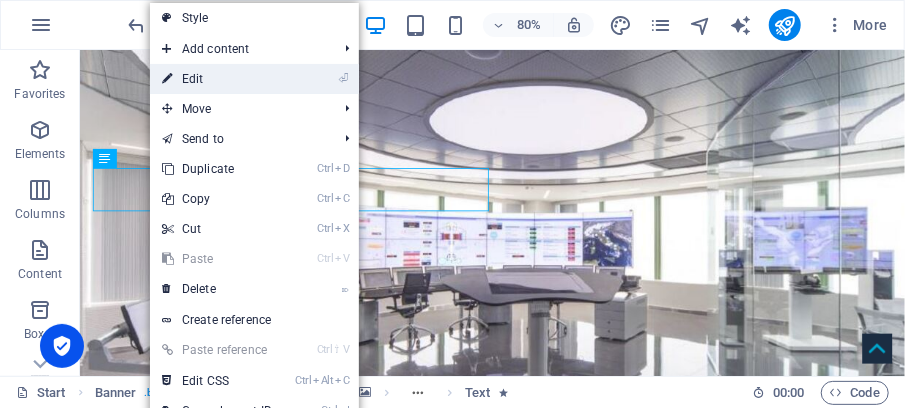 click on "⏎  Edit" at bounding box center [217, 79] 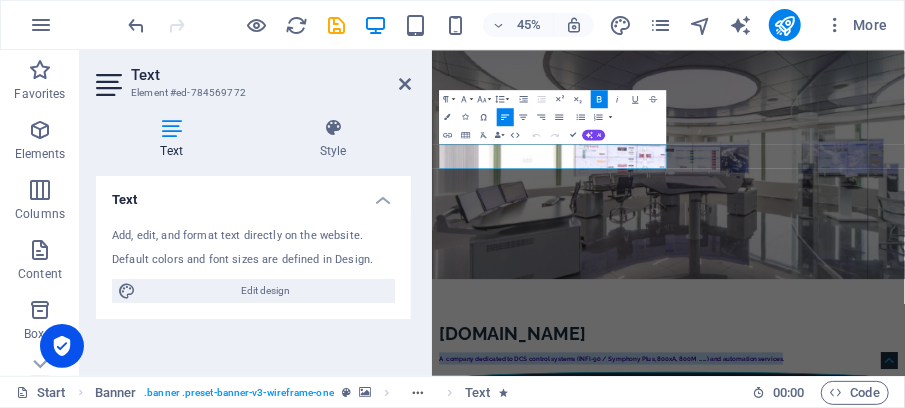 drag, startPoint x: 733, startPoint y: 297, endPoint x: 859, endPoint y: 201, distance: 158.40454 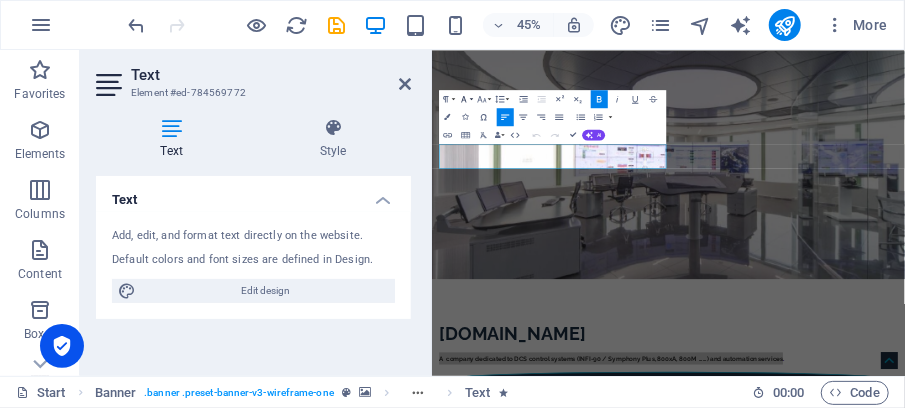 click on "Font Family" at bounding box center [465, 99] 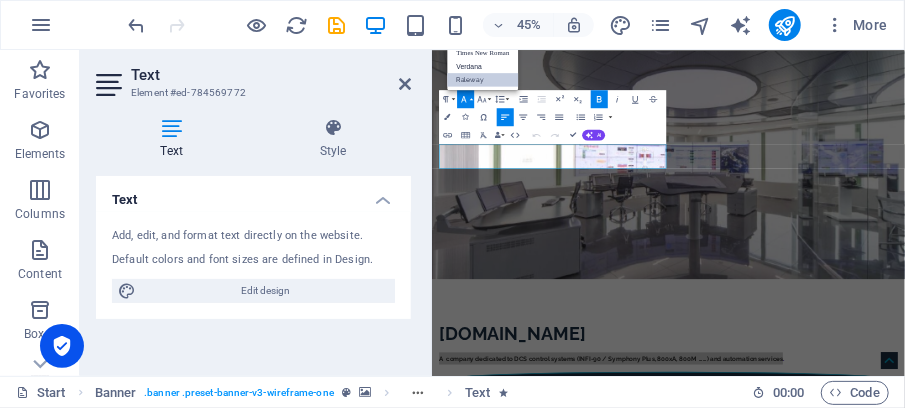 scroll, scrollTop: 0, scrollLeft: 0, axis: both 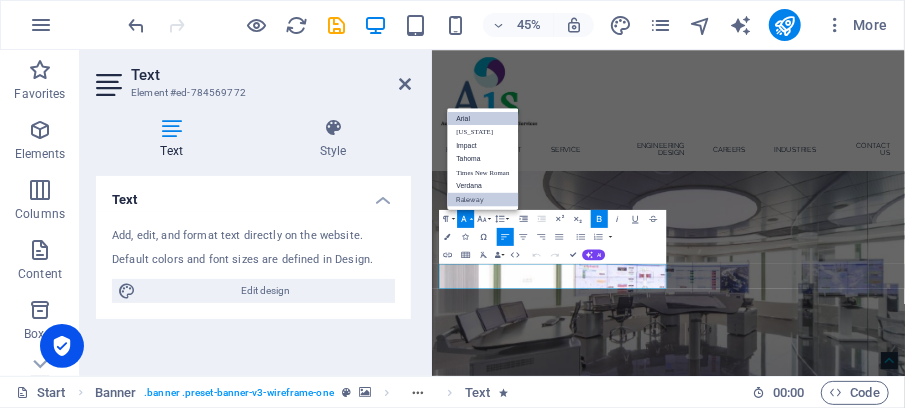 click on "Arial" at bounding box center [482, 119] 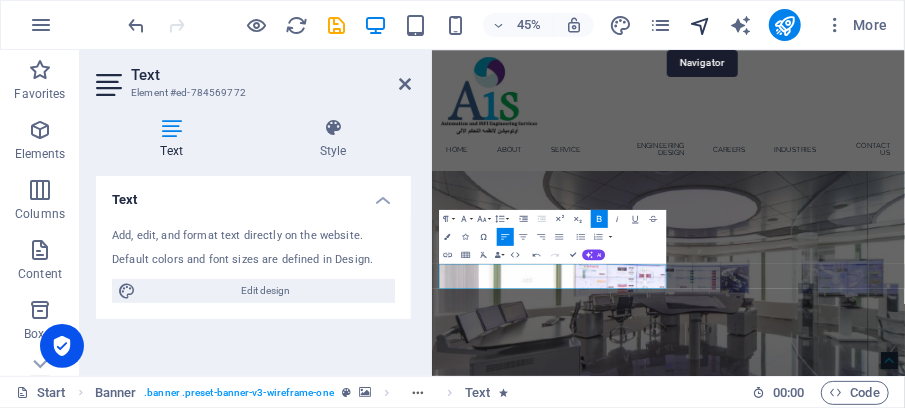 click at bounding box center (700, 25) 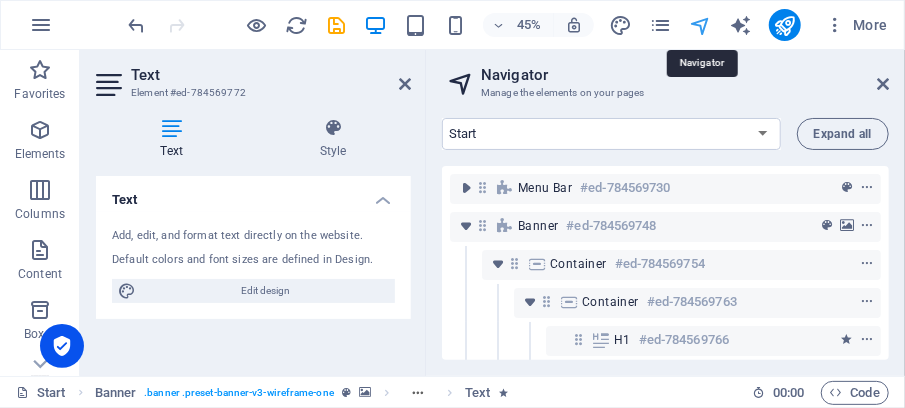 scroll, scrollTop: 1428, scrollLeft: 0, axis: vertical 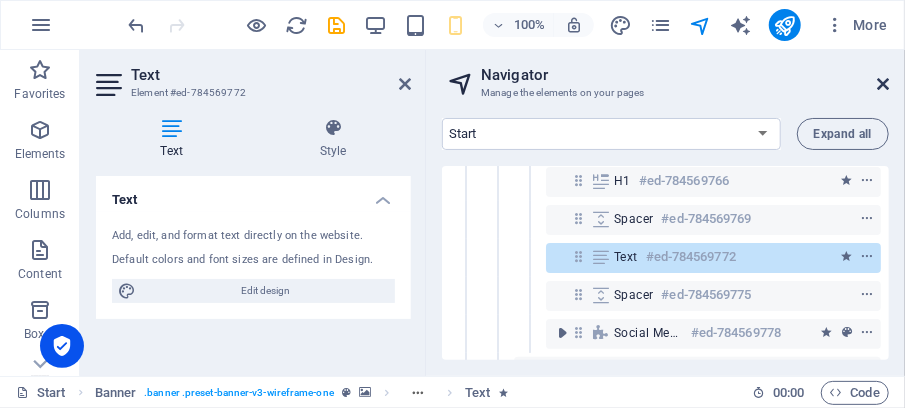 click at bounding box center [883, 84] 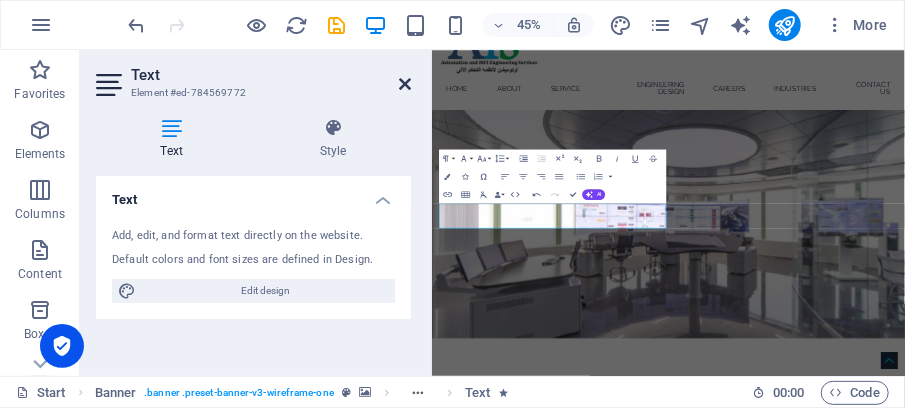 click at bounding box center [405, 84] 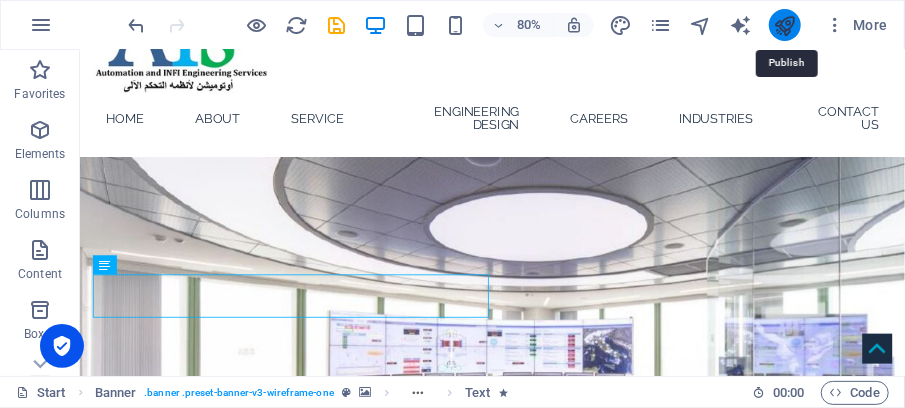 click at bounding box center [784, 25] 